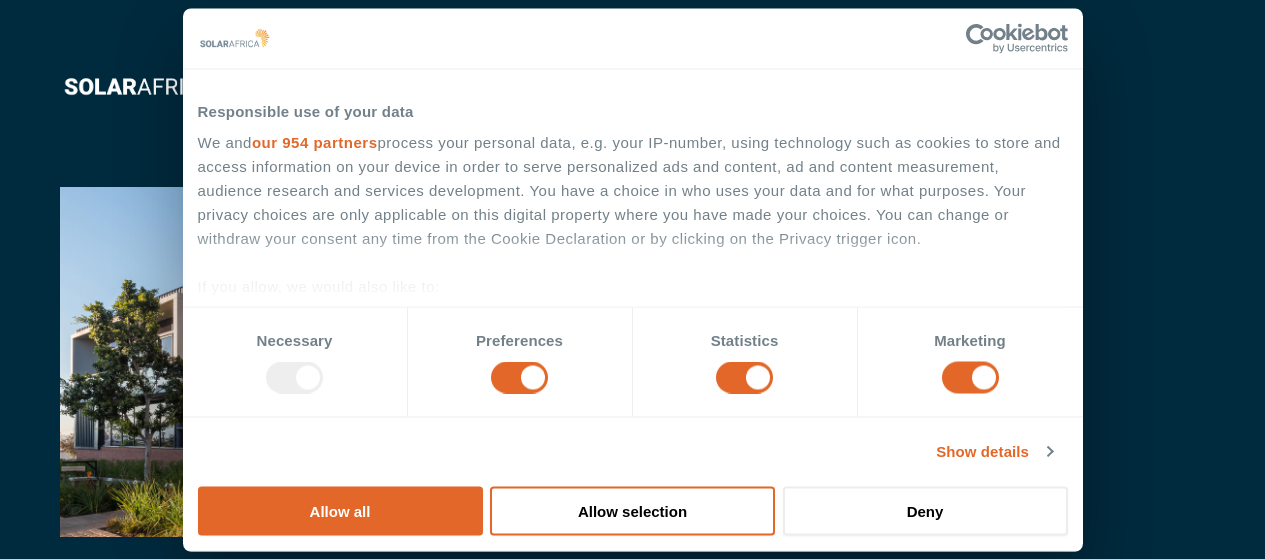 scroll, scrollTop: 0, scrollLeft: 0, axis: both 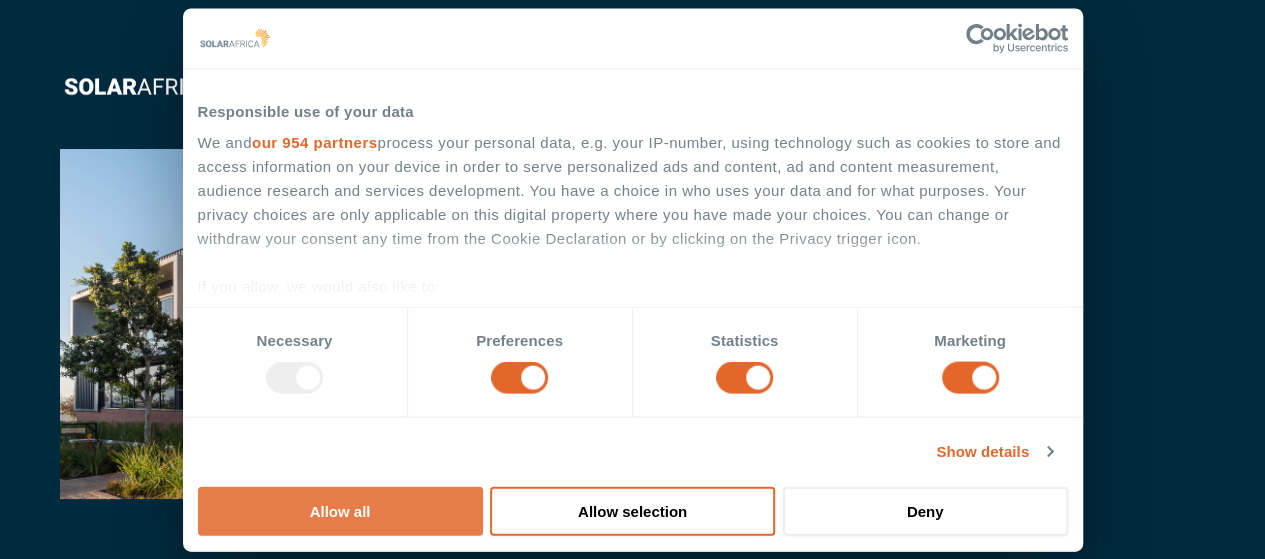 click on "Allow all" at bounding box center [340, 510] 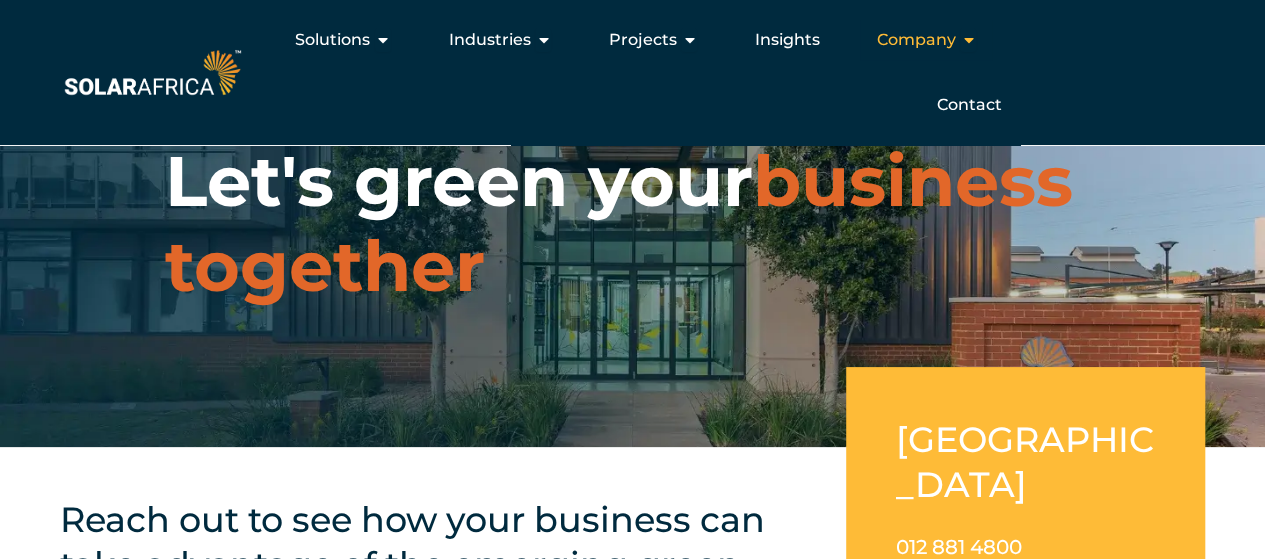 click on "Company" at bounding box center (915, 40) 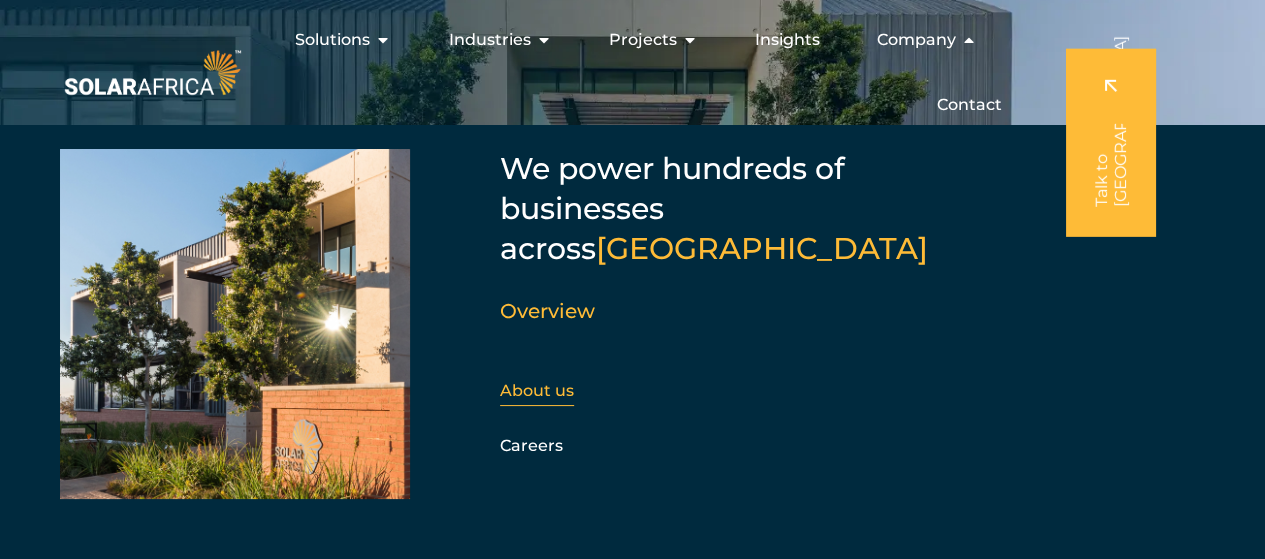 click on "About us" at bounding box center [537, 390] 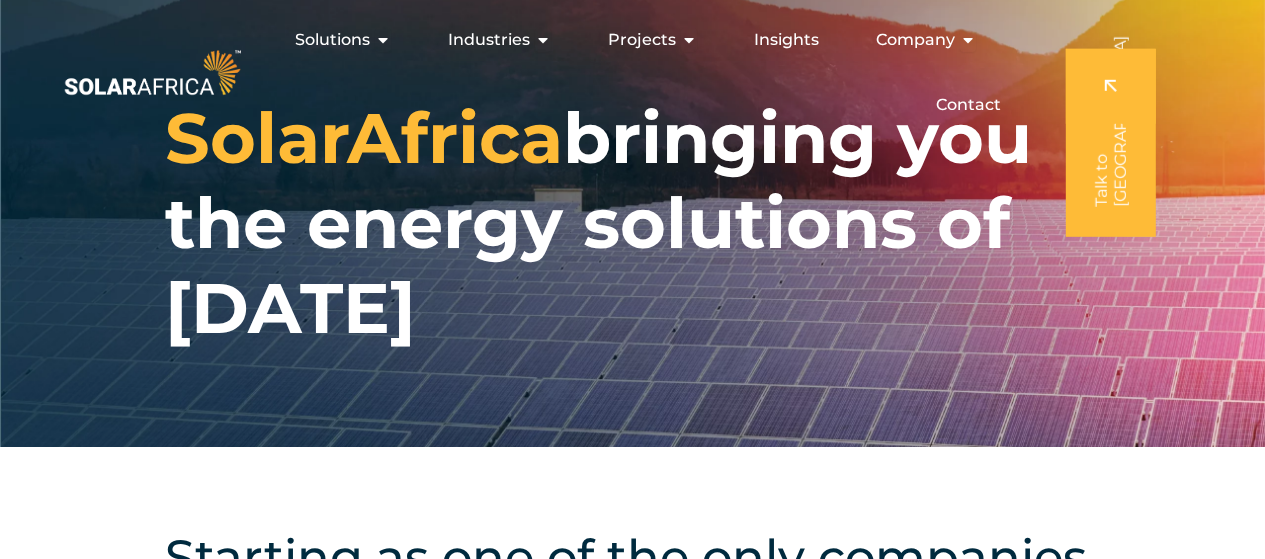 scroll, scrollTop: 0, scrollLeft: 0, axis: both 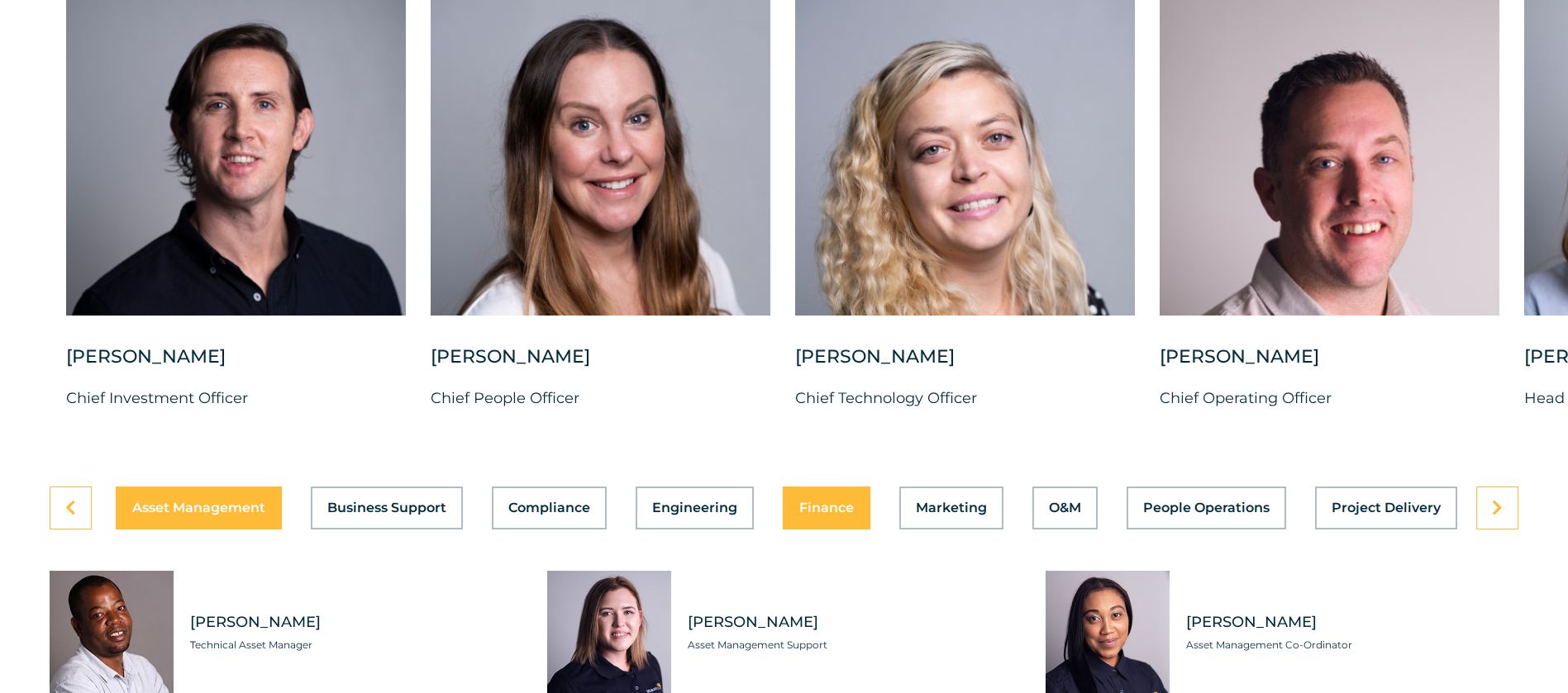 click on "Finance" at bounding box center (827, 508) 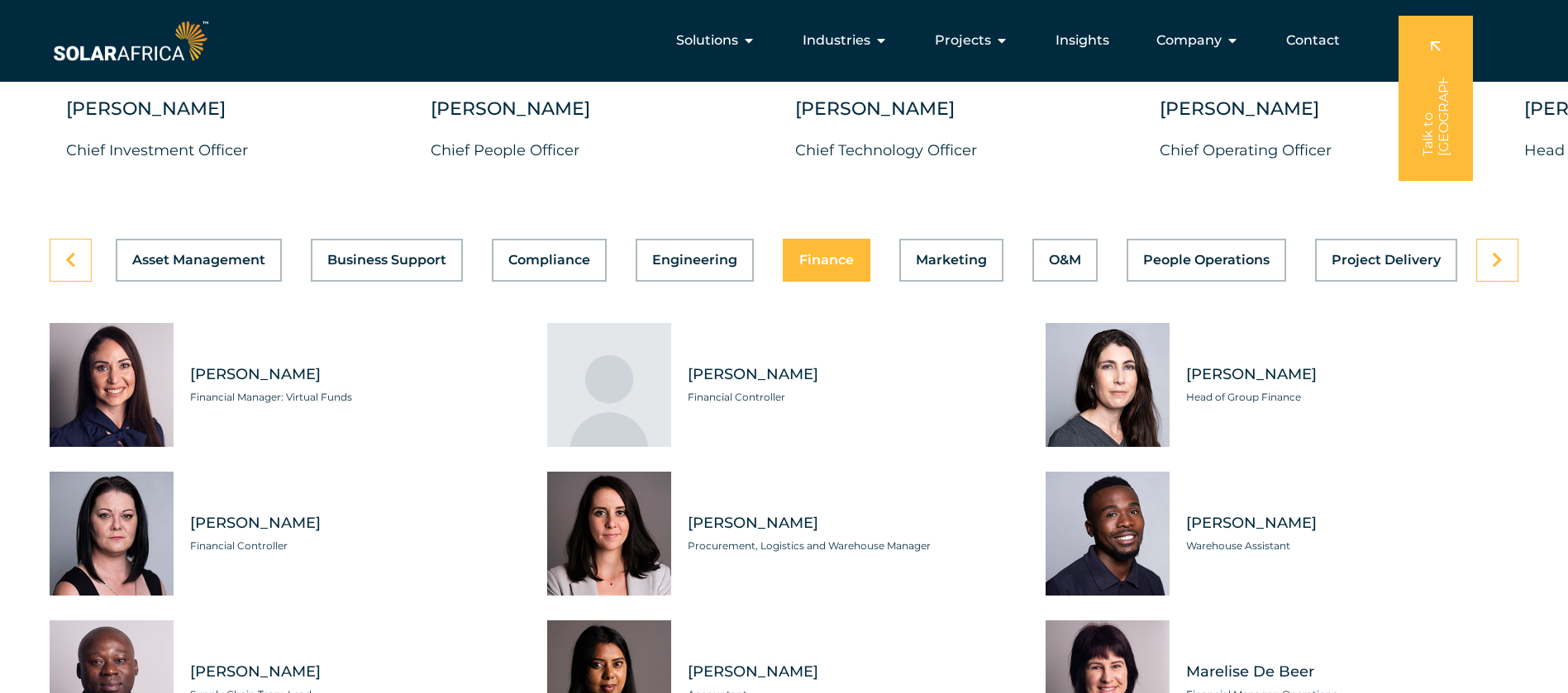 scroll, scrollTop: 3885, scrollLeft: 0, axis: vertical 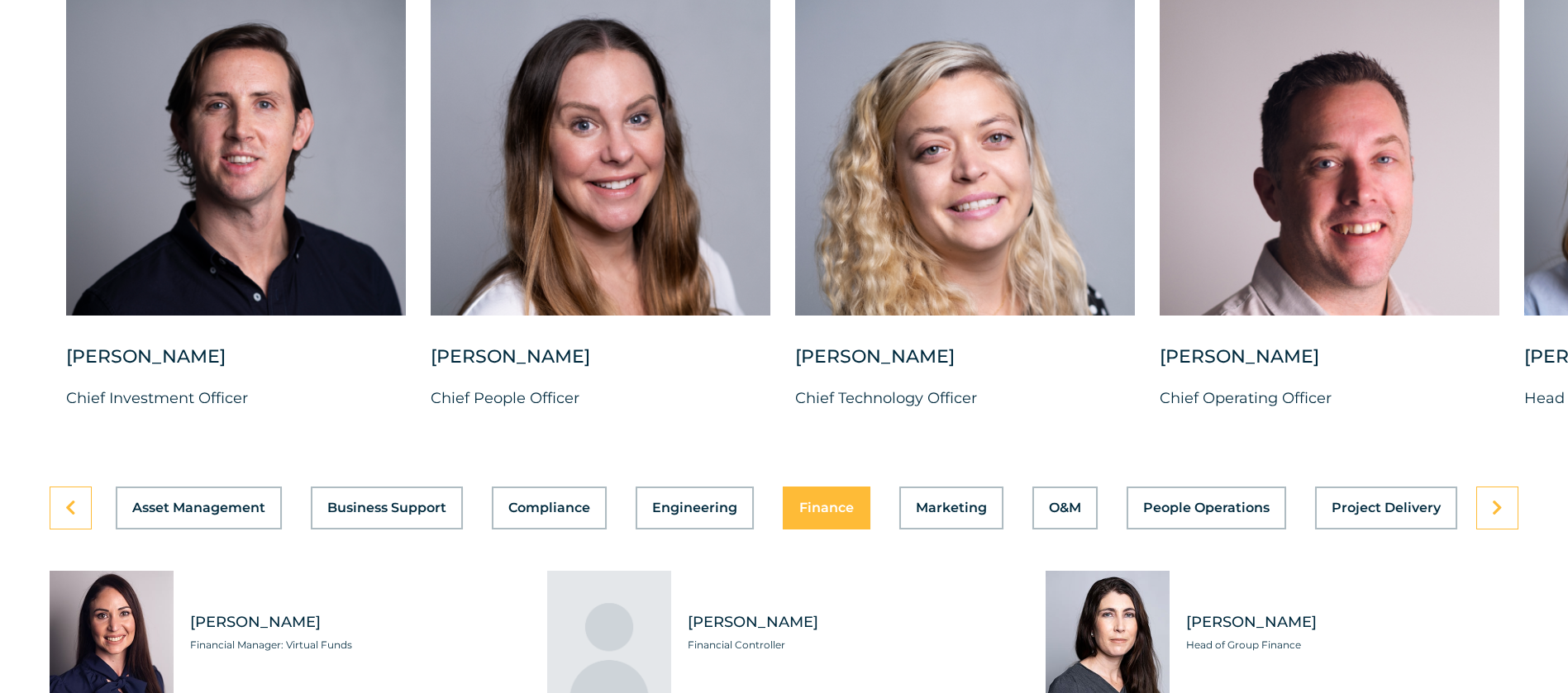type 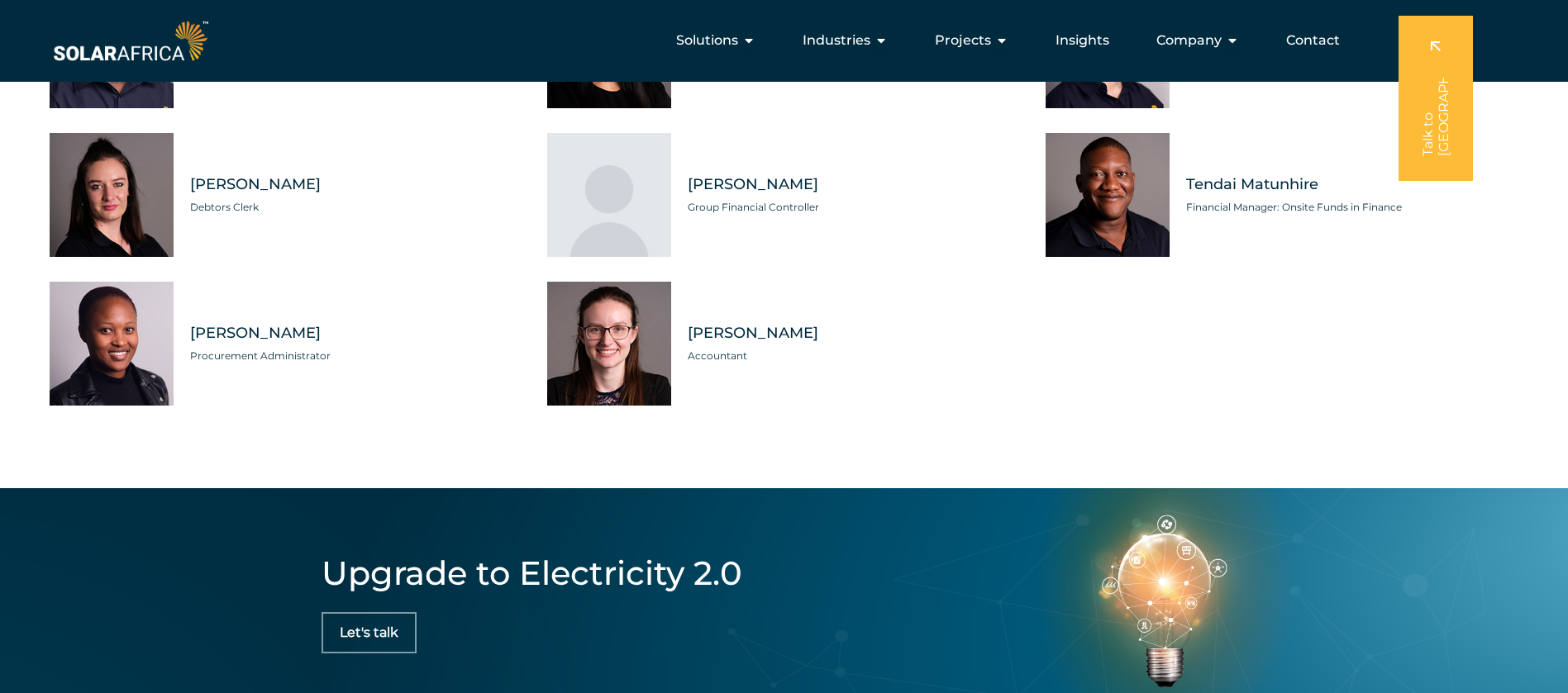 scroll, scrollTop: 5124, scrollLeft: 0, axis: vertical 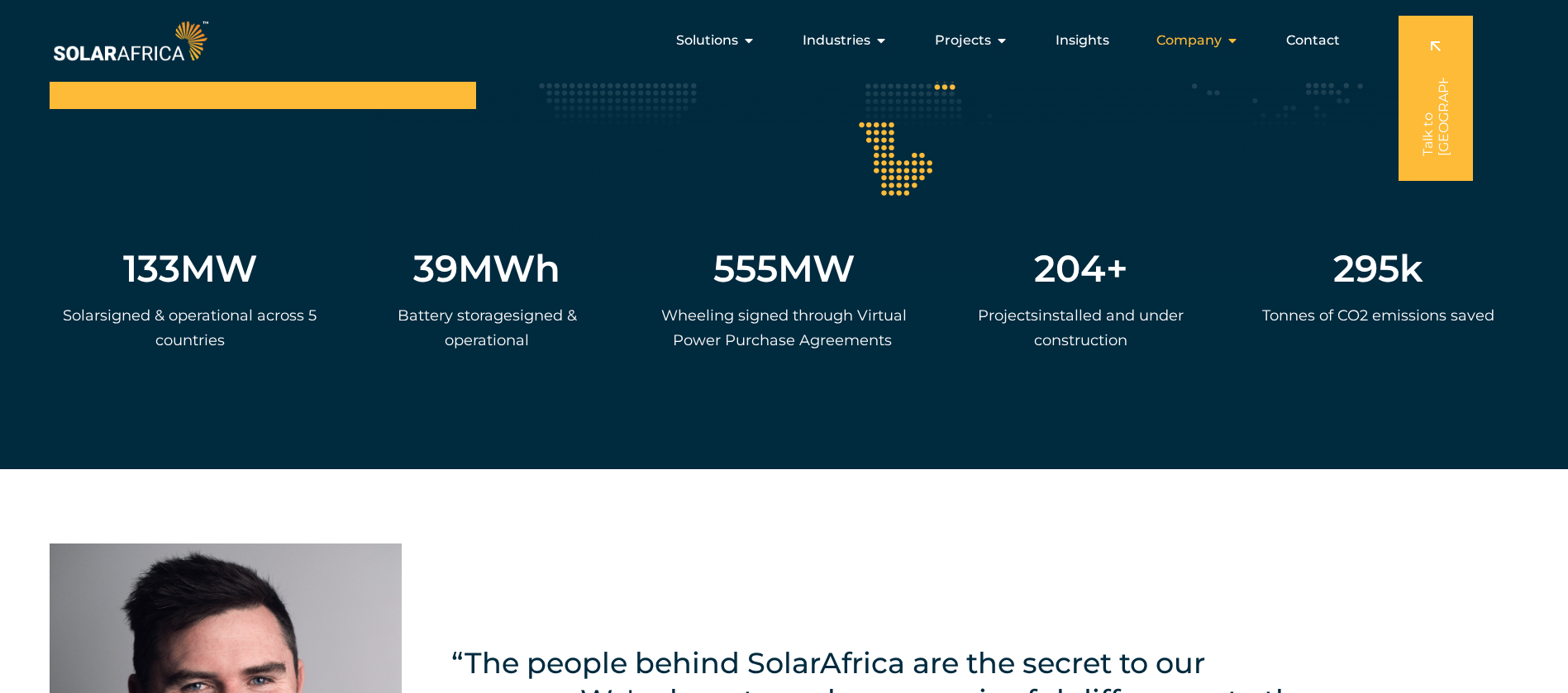 click on "Company" at bounding box center (1189, 40) 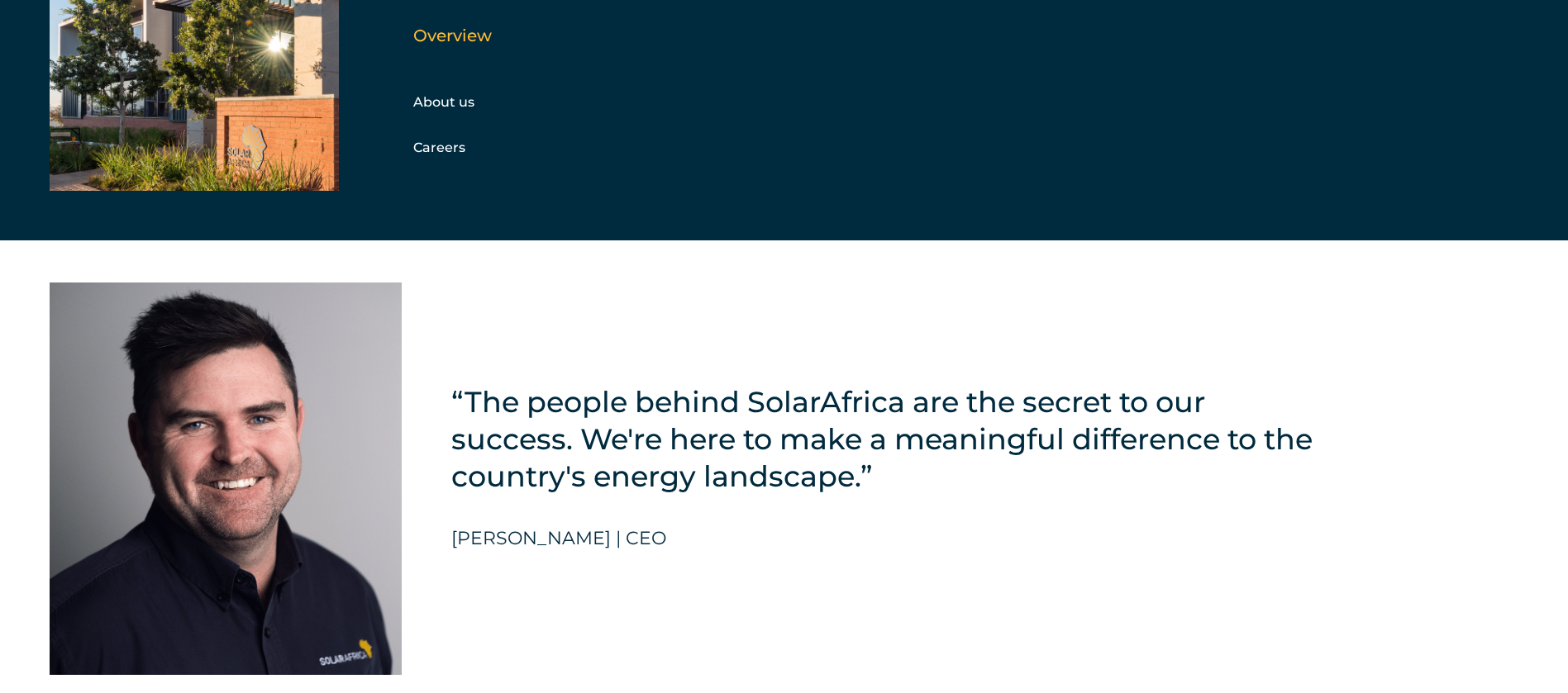 scroll, scrollTop: 3637, scrollLeft: 0, axis: vertical 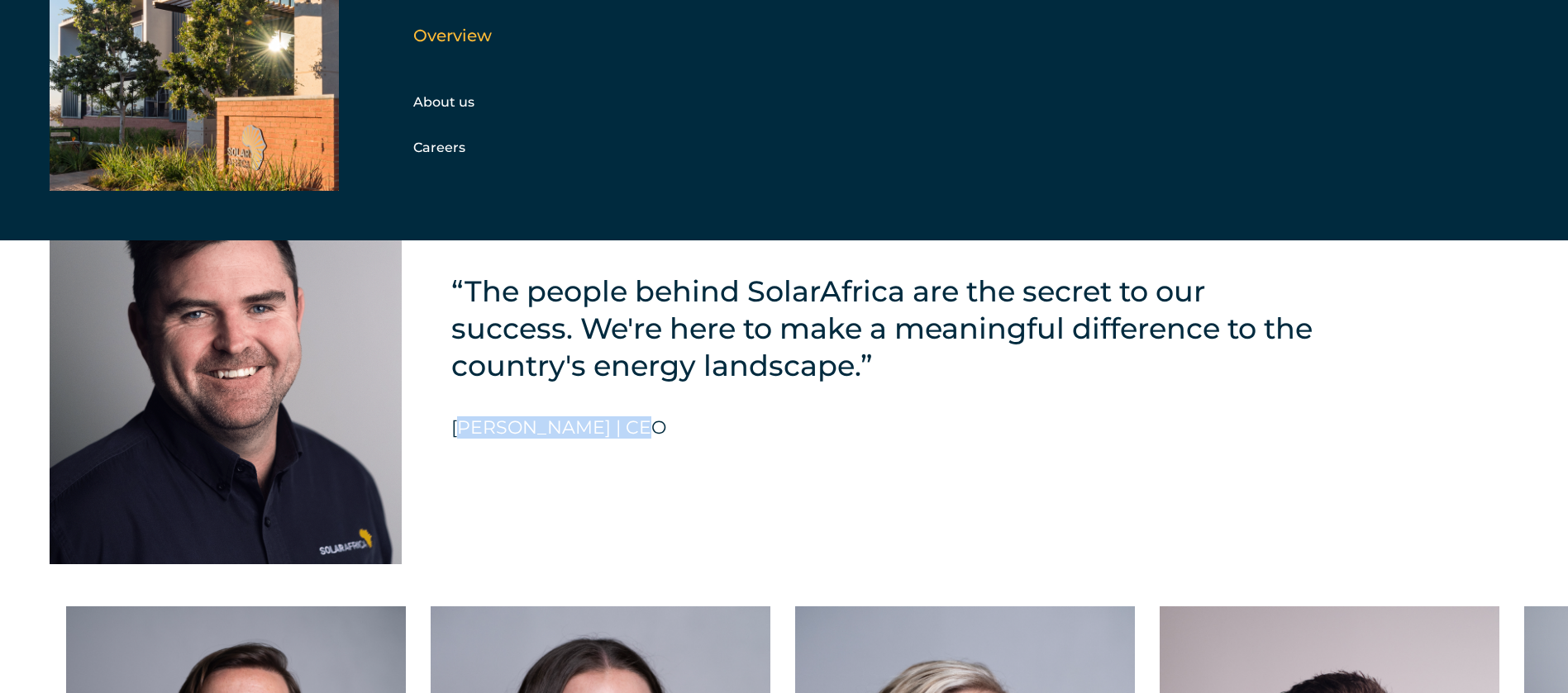 drag, startPoint x: 465, startPoint y: 439, endPoint x: 636, endPoint y: 441, distance: 171.0117 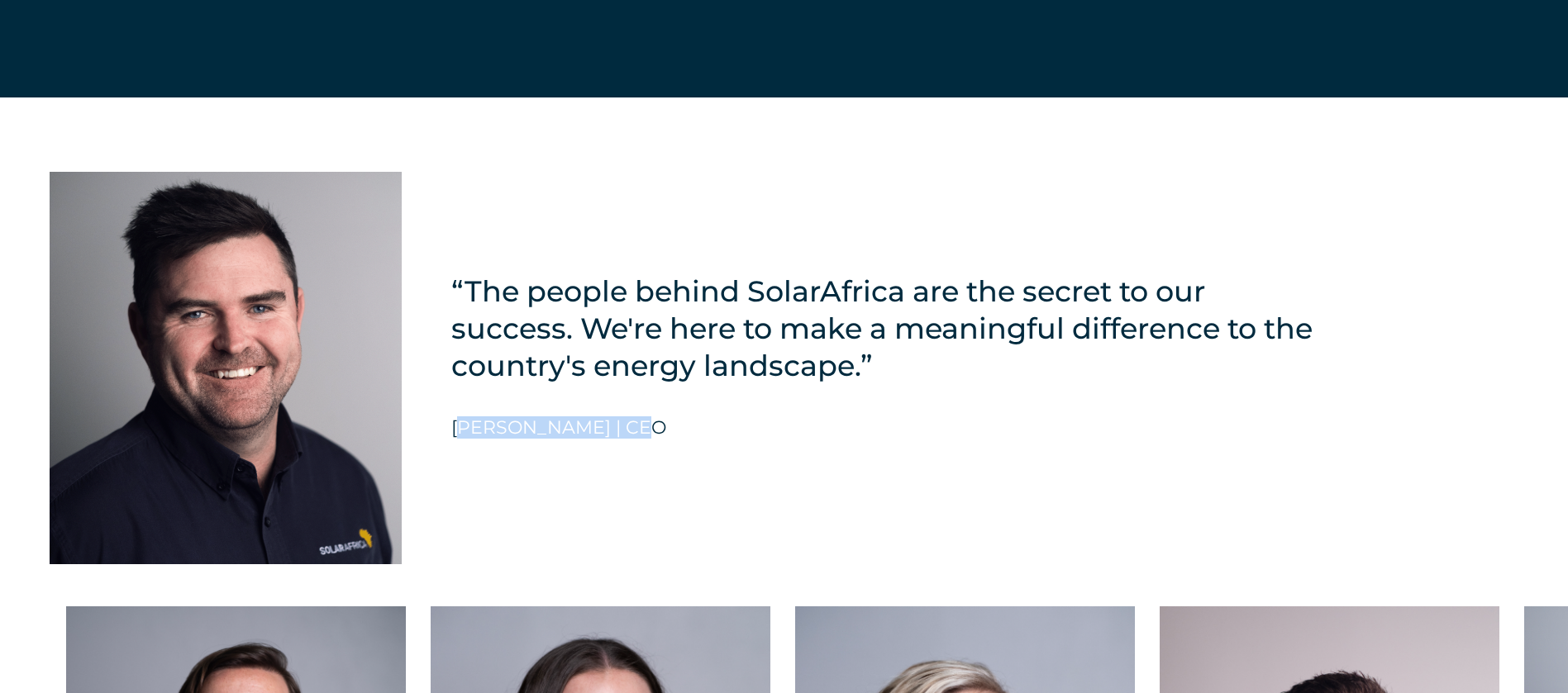 click on "[PERSON_NAME] | CEO" at bounding box center [559, 428] 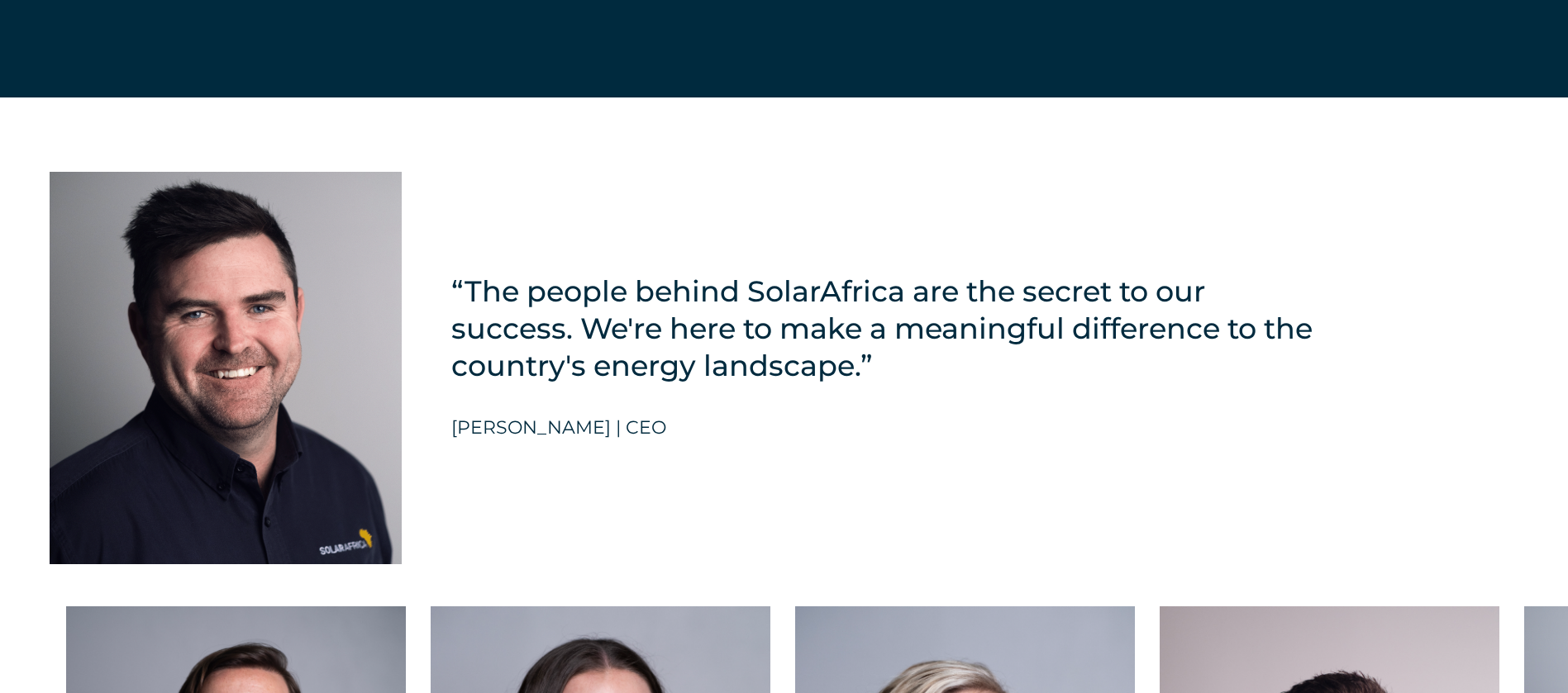 click on "[PERSON_NAME] | CEO" at bounding box center (559, 428) 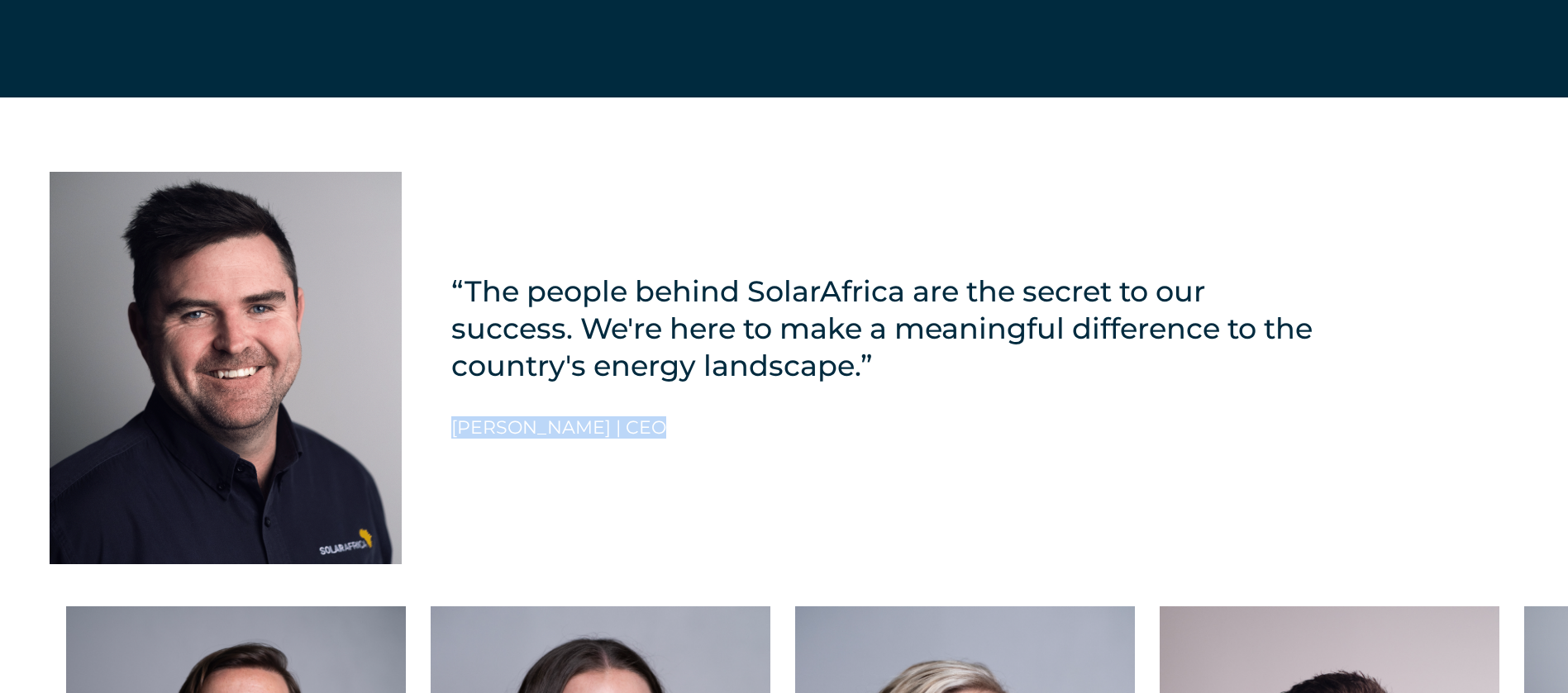 click on "[PERSON_NAME] | CEO" at bounding box center [559, 428] 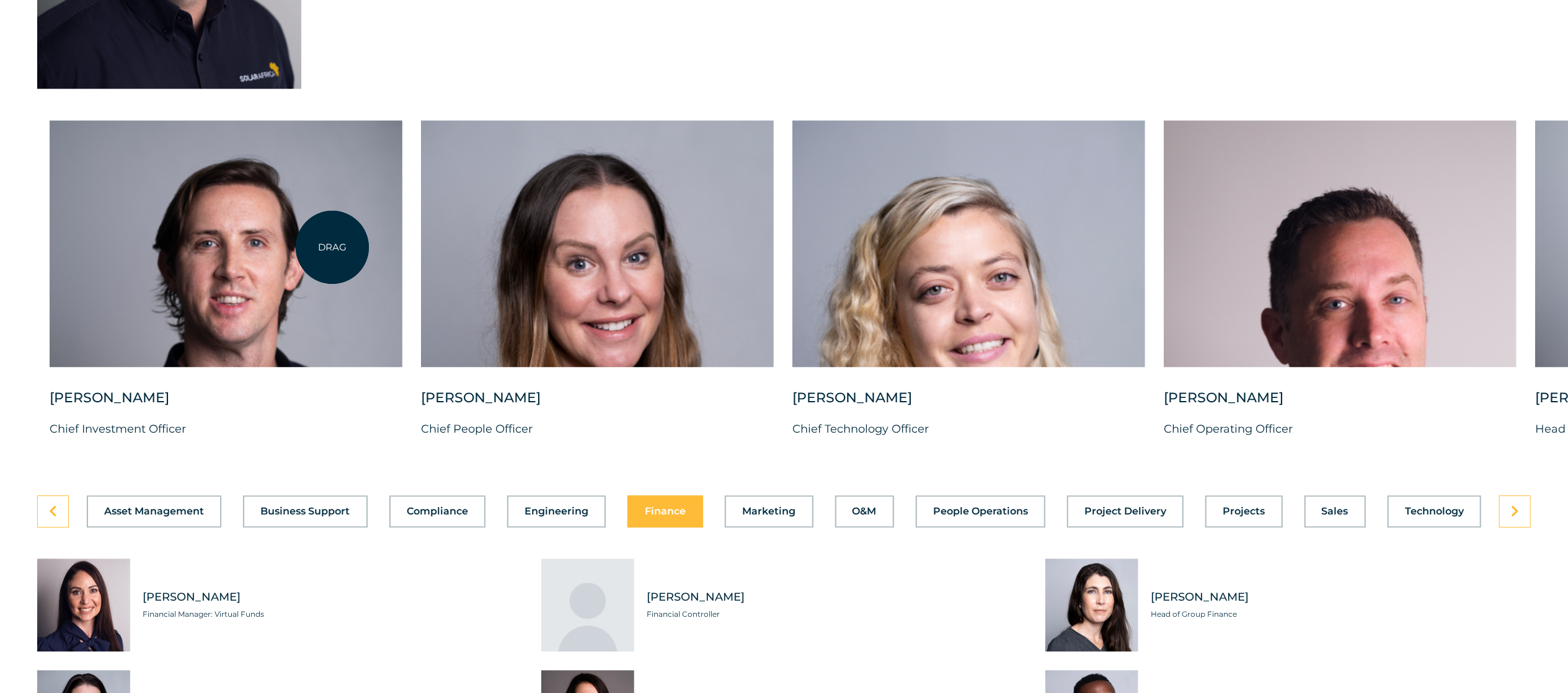 scroll, scrollTop: 2822, scrollLeft: 0, axis: vertical 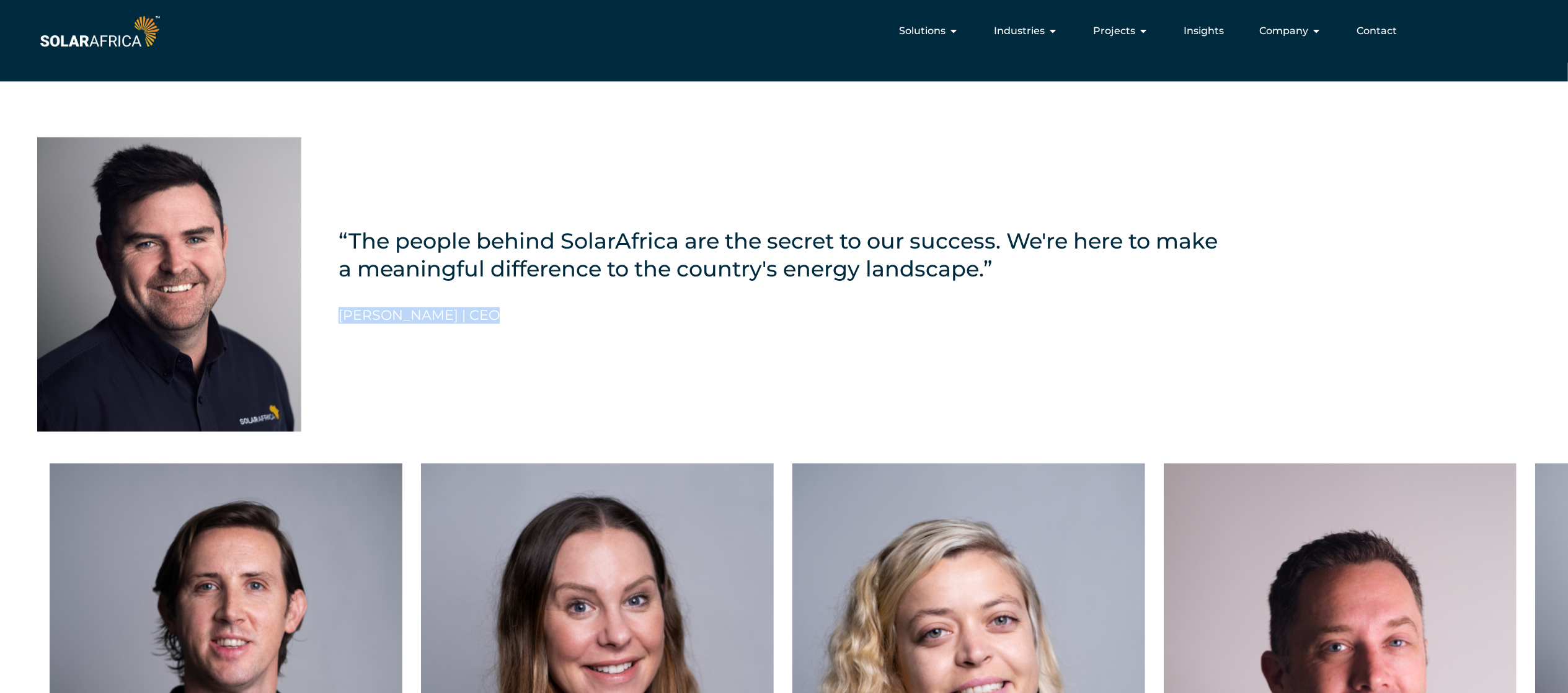 click on "[PERSON_NAME] | CEO" at bounding box center [419, 319] 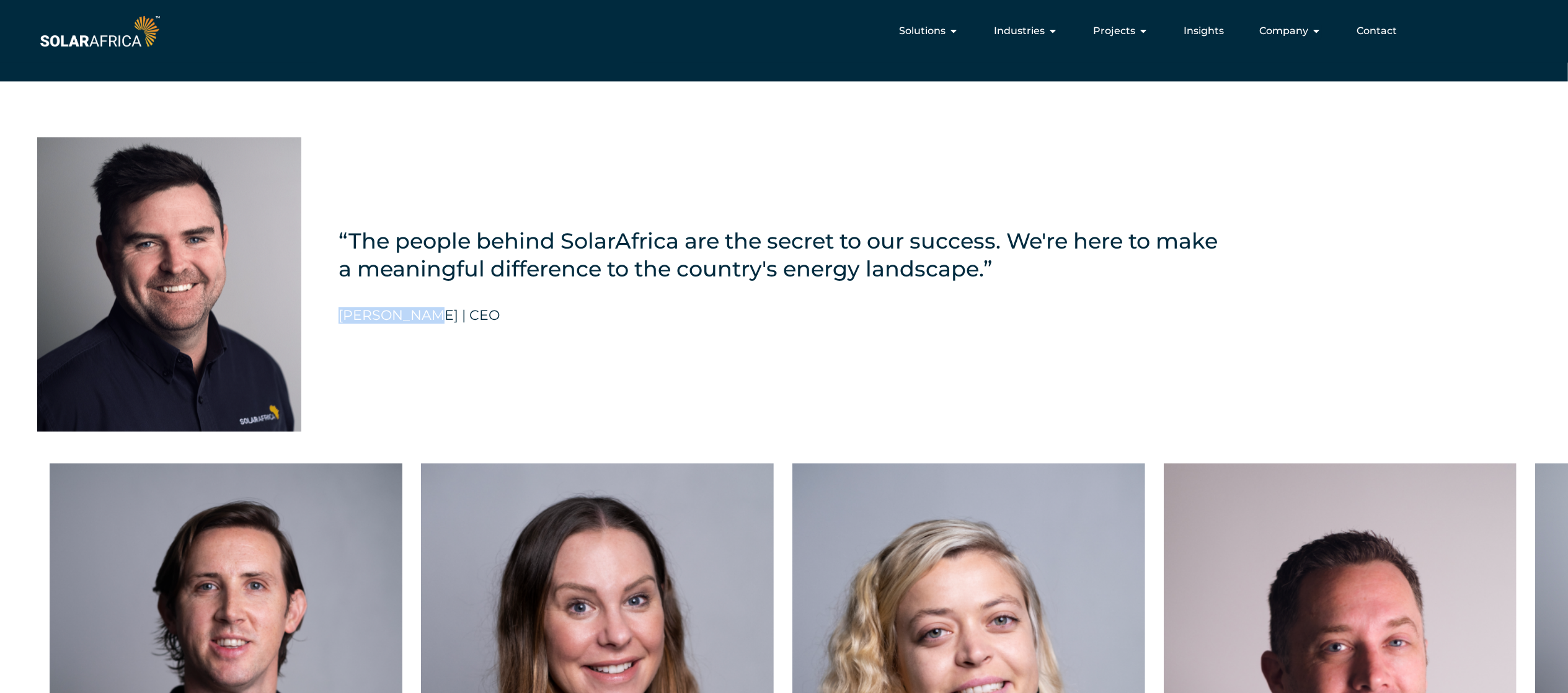 drag, startPoint x: 343, startPoint y: 338, endPoint x: 430, endPoint y: 340, distance: 87.02299 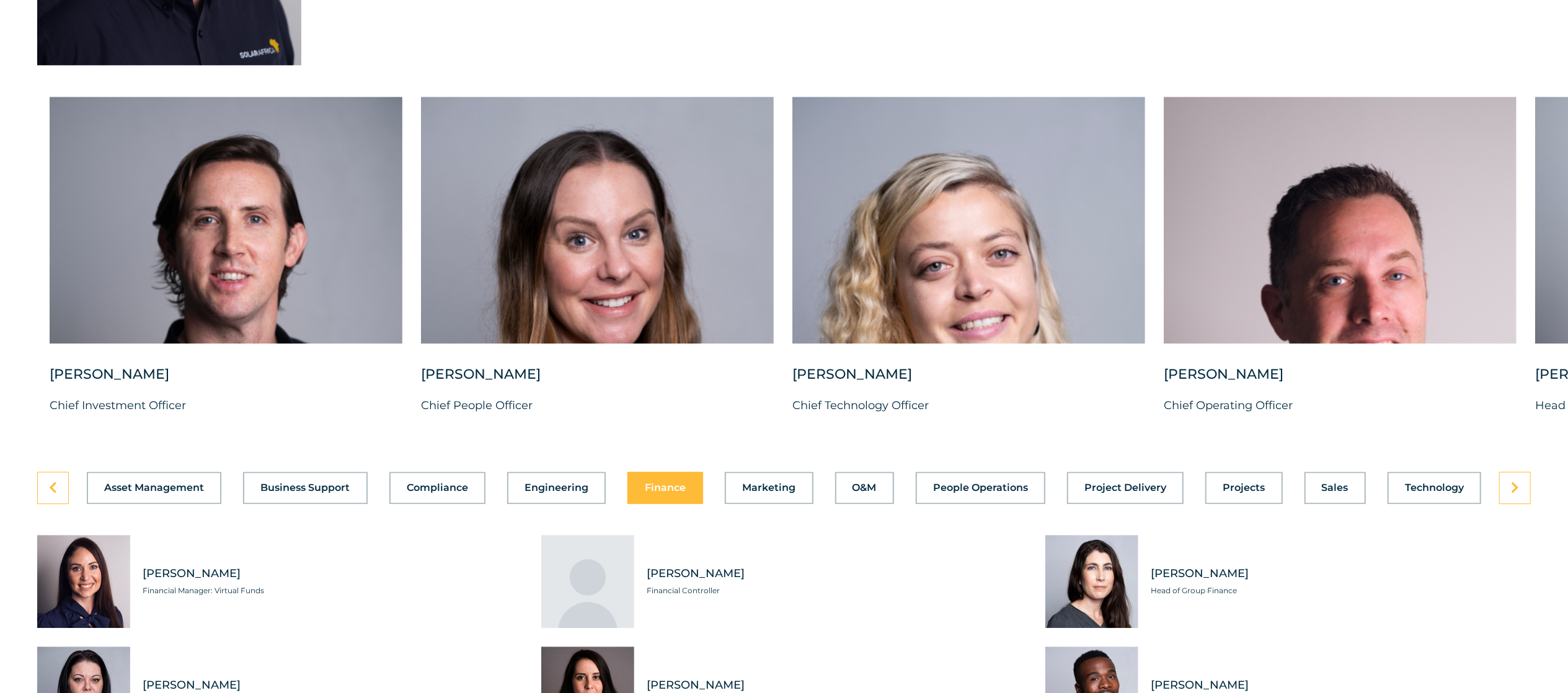 scroll, scrollTop: 3194, scrollLeft: 0, axis: vertical 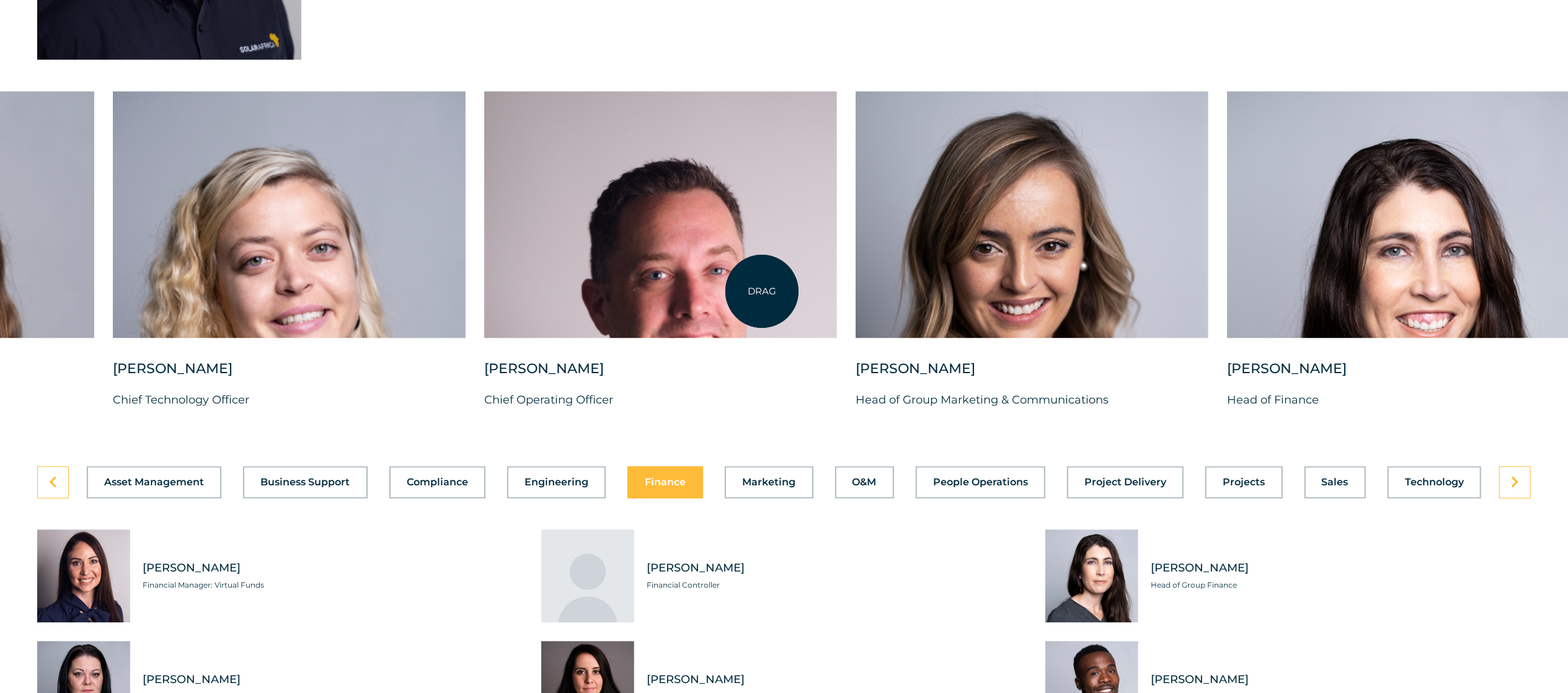 drag, startPoint x: 1340, startPoint y: 294, endPoint x: 791, endPoint y: 294, distance: 549 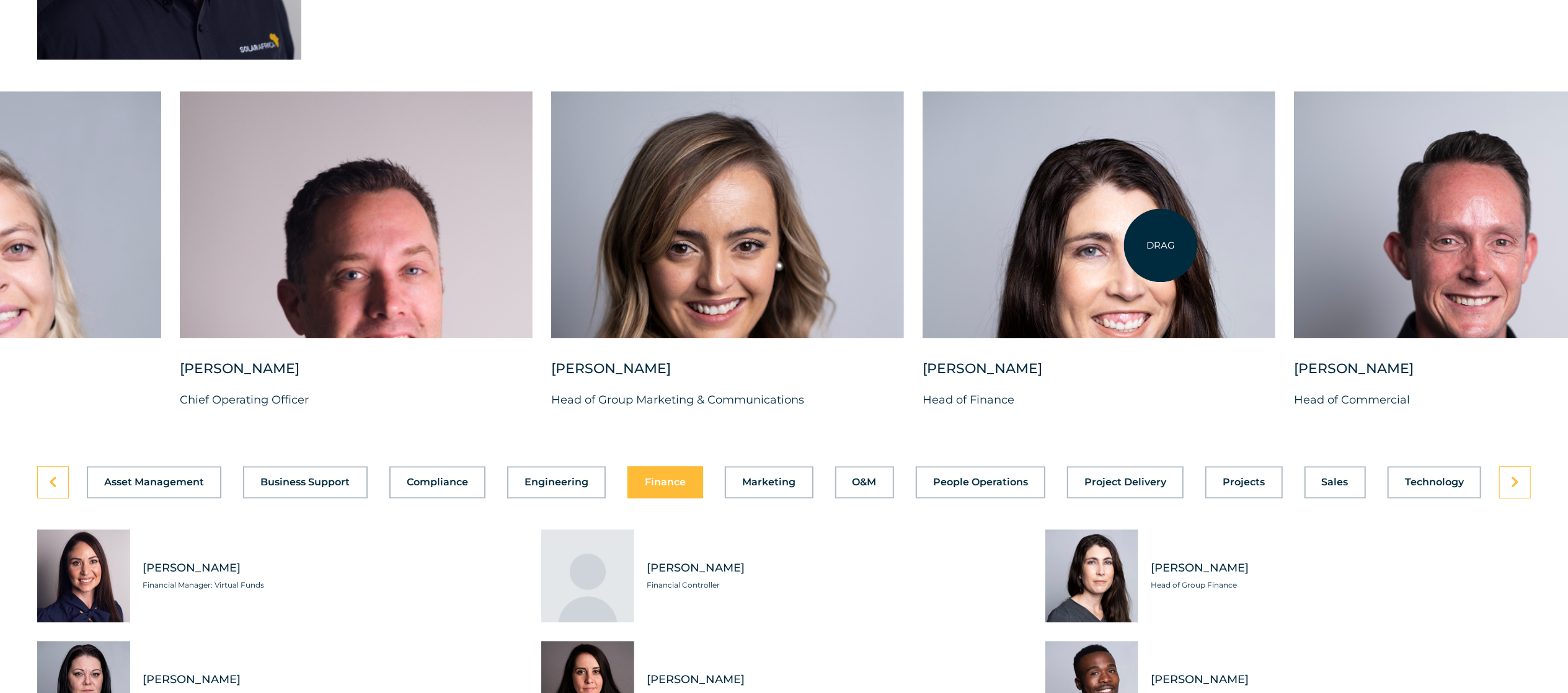drag, startPoint x: 1401, startPoint y: 243, endPoint x: 1120, endPoint y: 247, distance: 281.02847 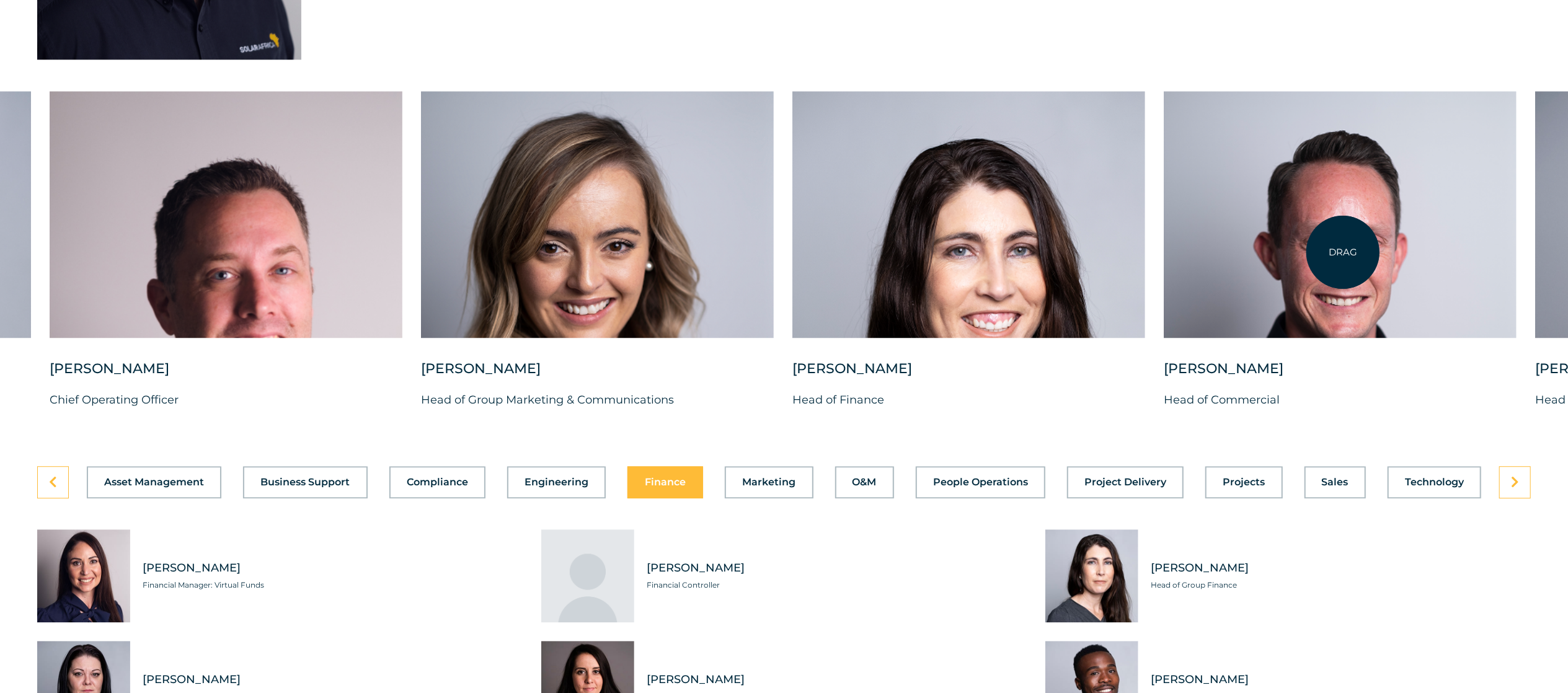 drag, startPoint x: 1343, startPoint y: 252, endPoint x: 1100, endPoint y: 250, distance: 243.00823 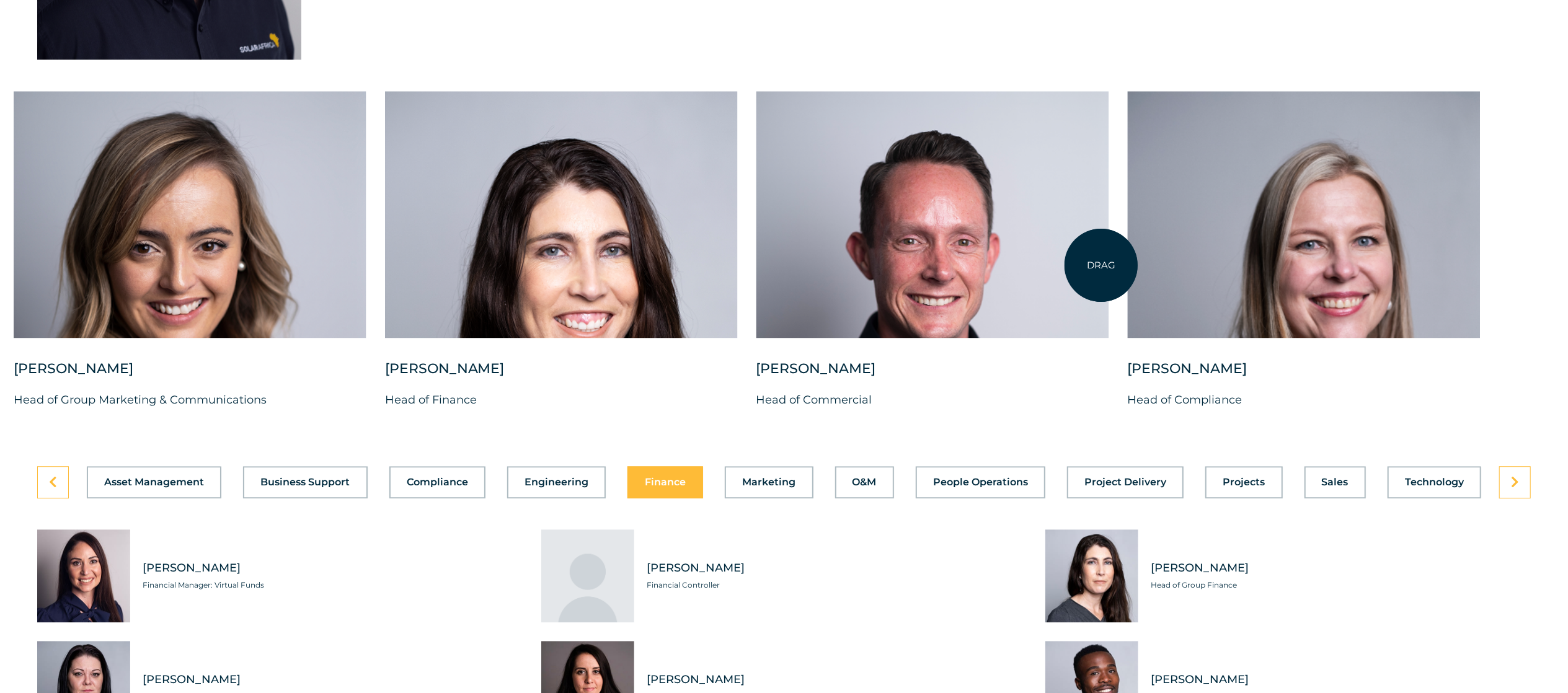 drag, startPoint x: 1282, startPoint y: 248, endPoint x: 1000, endPoint y: 268, distance: 282.7083 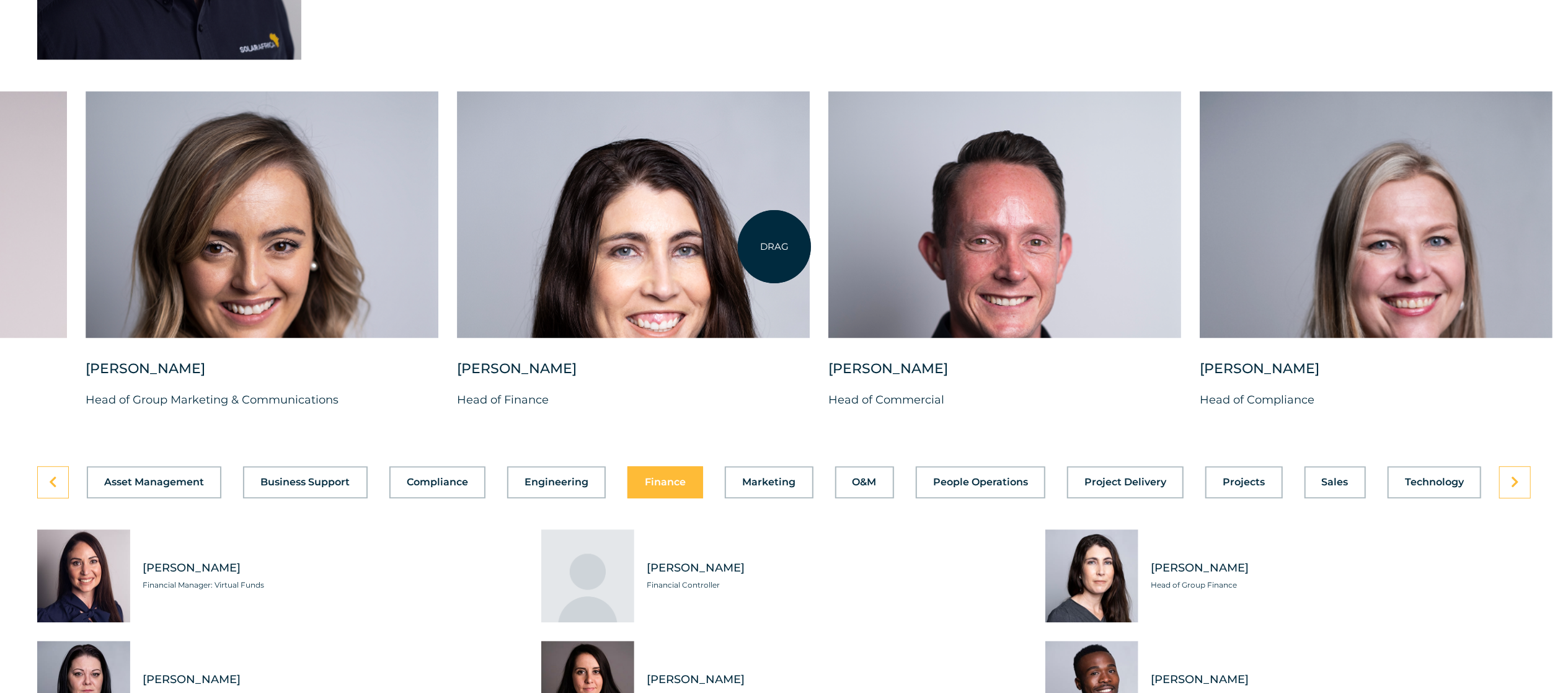 drag, startPoint x: 774, startPoint y: 247, endPoint x: 991, endPoint y: 243, distance: 217.03686 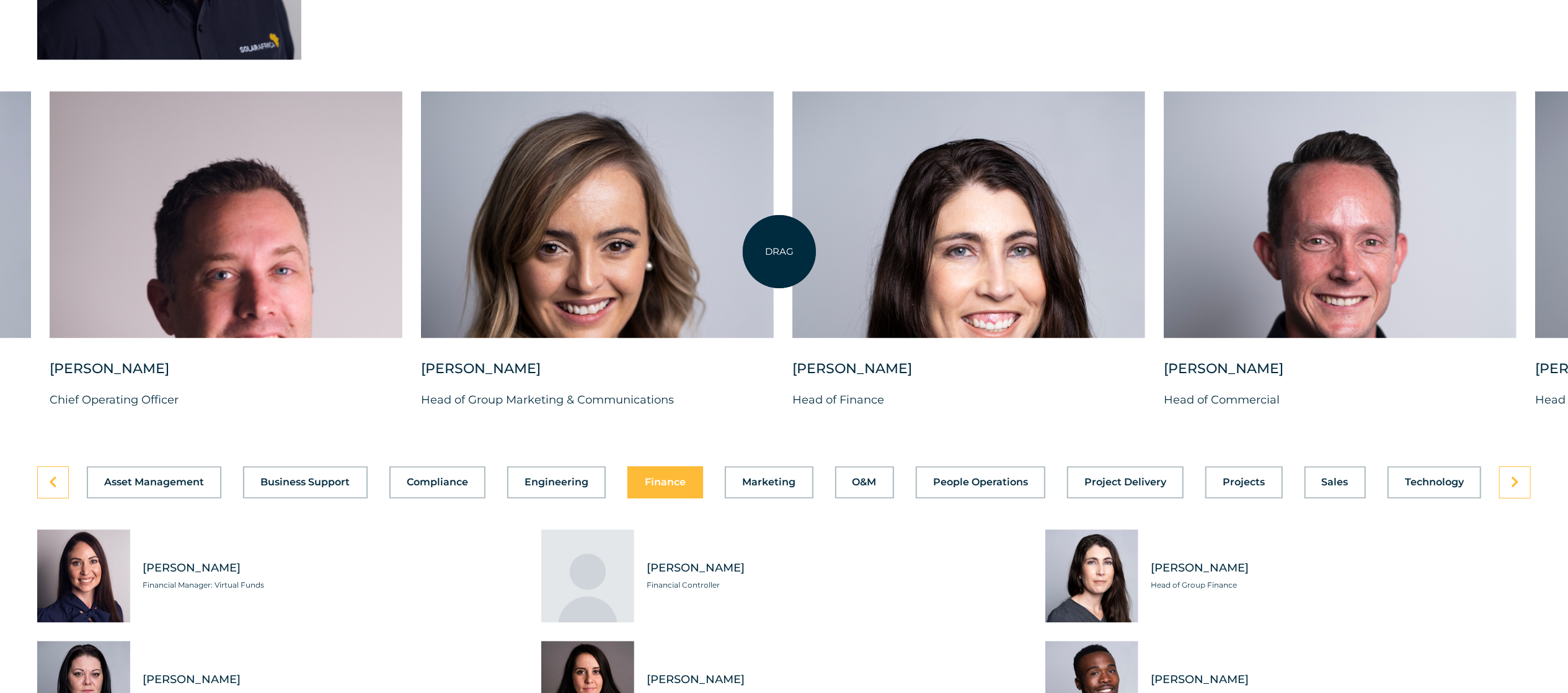 click on "[PERSON_NAME]
Chief Investment Officer
[PERSON_NAME]
Chief People Officer
[PERSON_NAME]
Chief Technology Officer
[PERSON_NAME]
Chief Operating Officer" at bounding box center (421, 260) 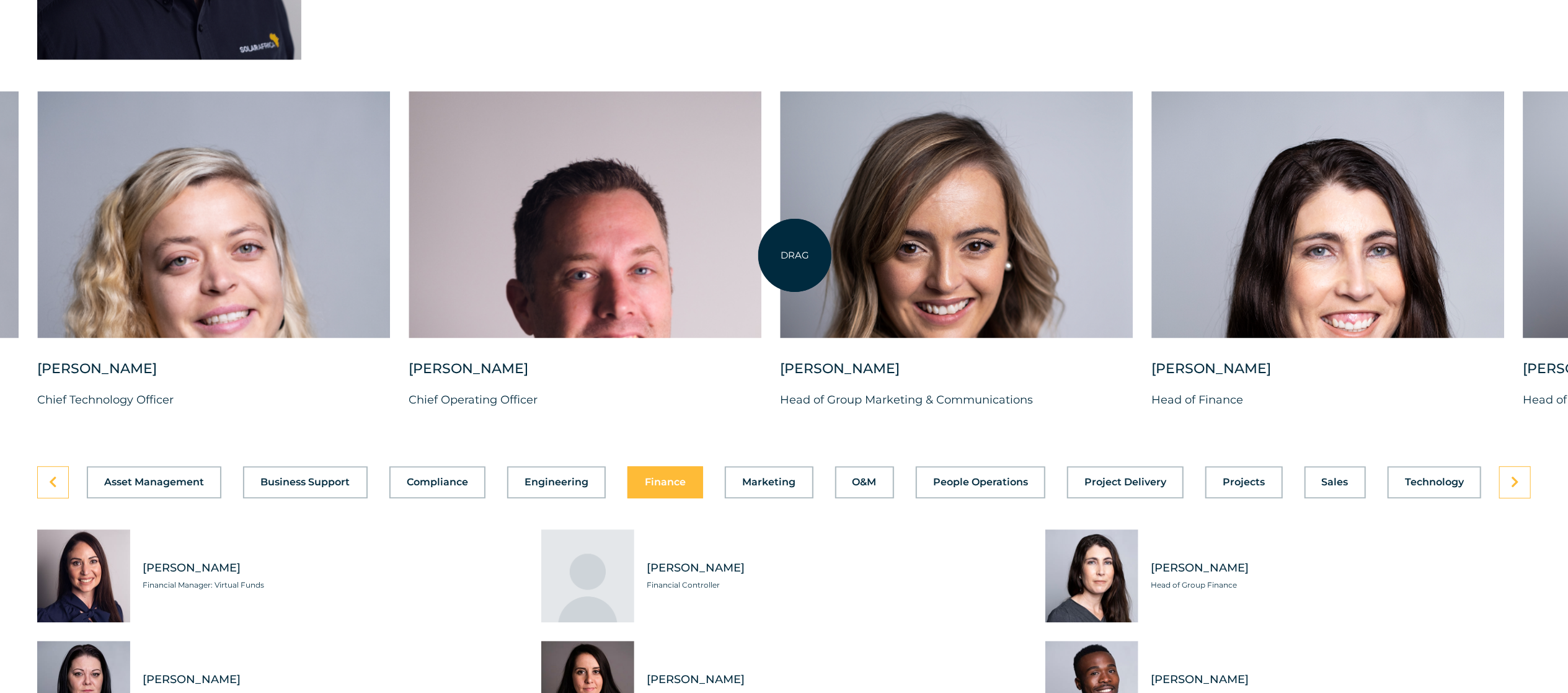 drag, startPoint x: 795, startPoint y: 255, endPoint x: 885, endPoint y: 255, distance: 90 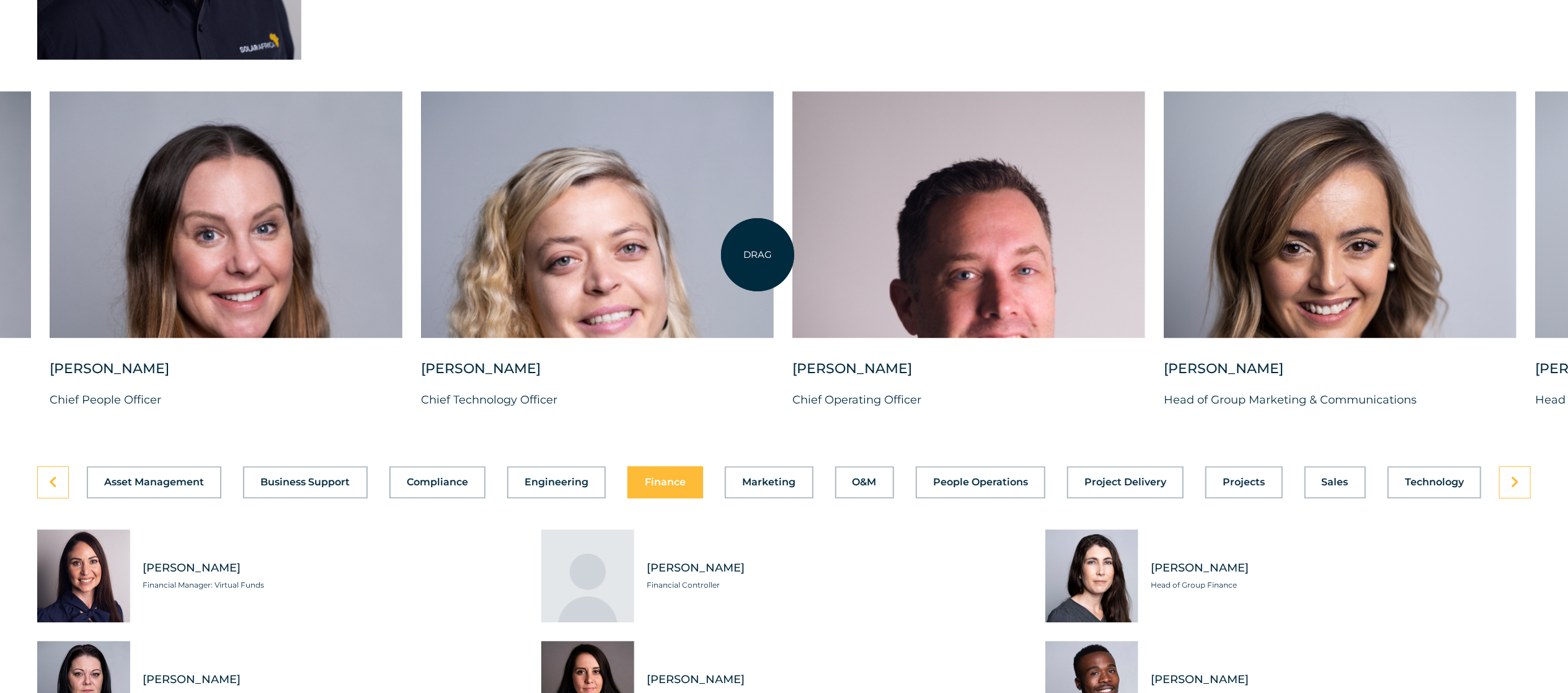 click at bounding box center [968, 214] 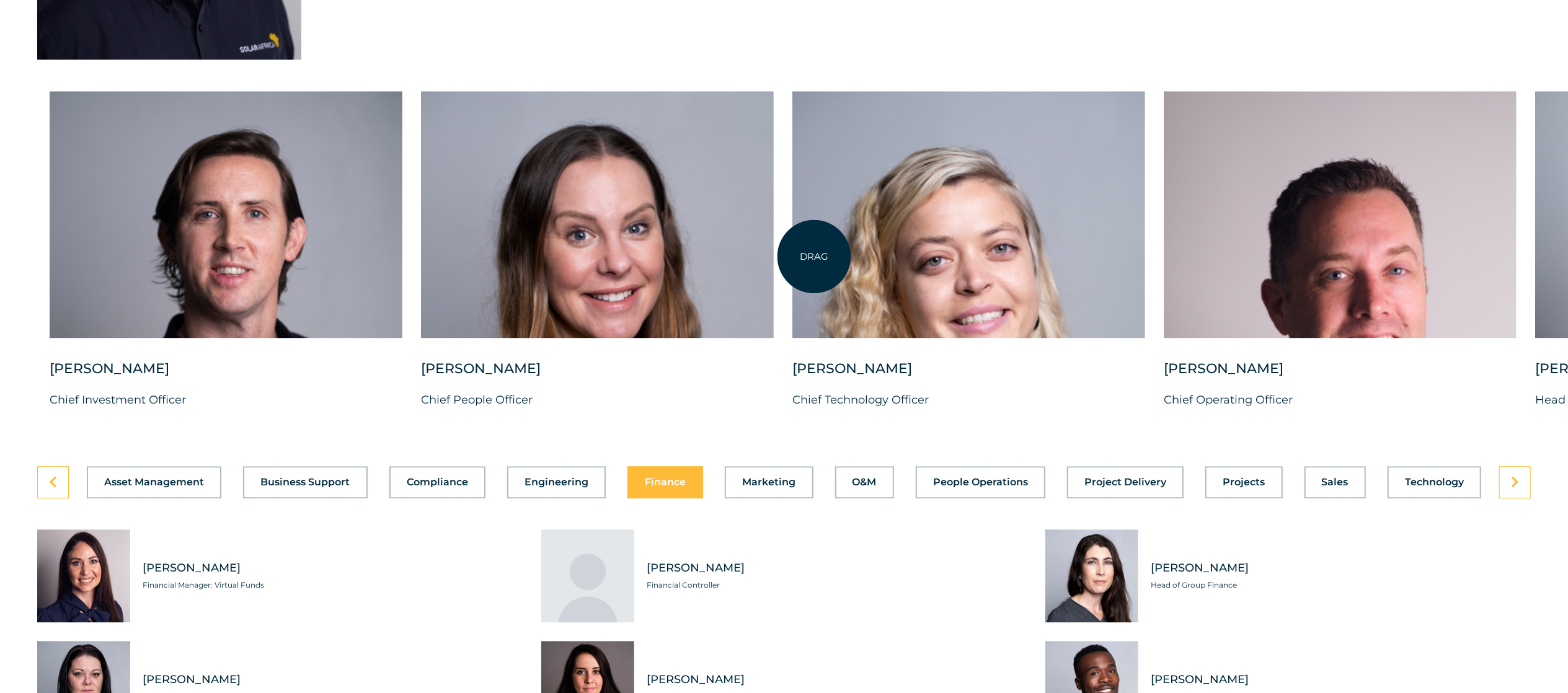 drag, startPoint x: 846, startPoint y: 259, endPoint x: 950, endPoint y: 262, distance: 104.04326 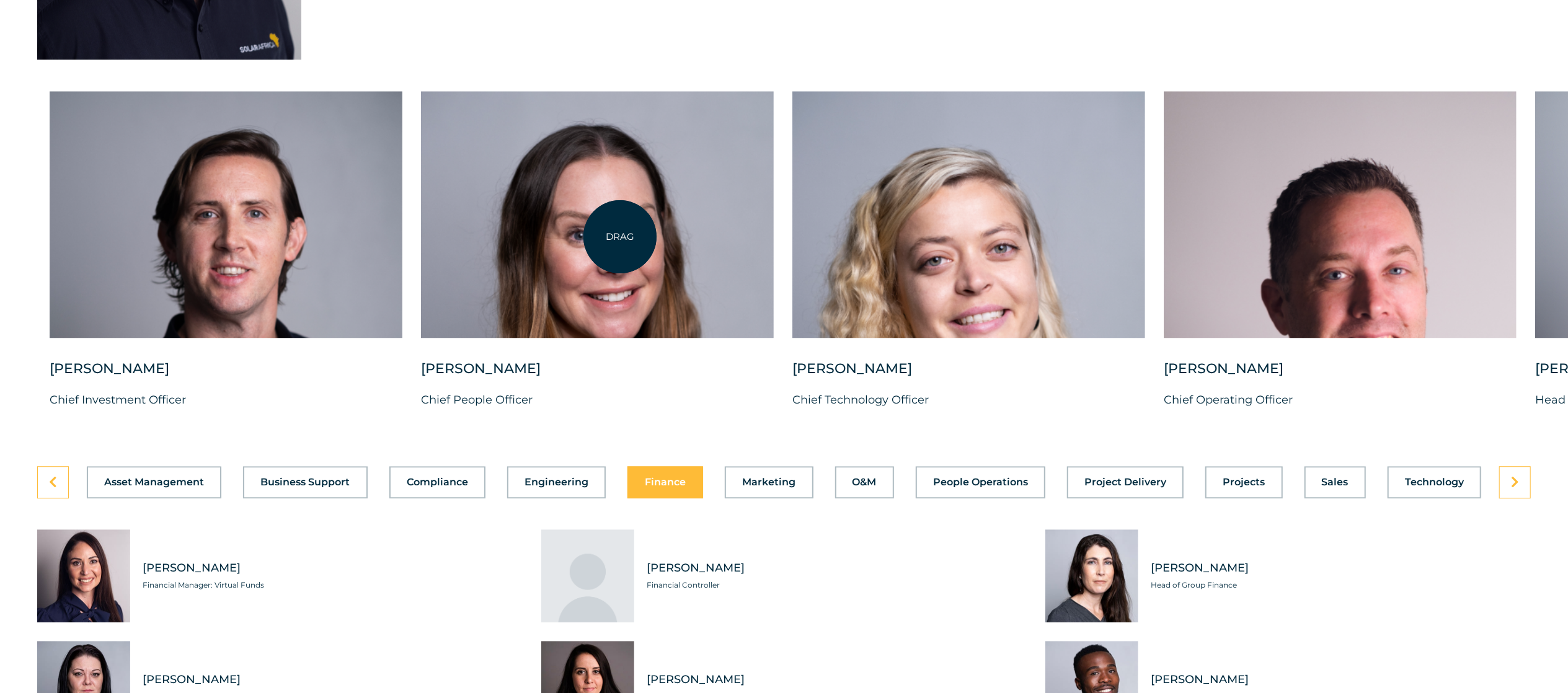 drag, startPoint x: 616, startPoint y: 237, endPoint x: 791, endPoint y: 249, distance: 175.41095 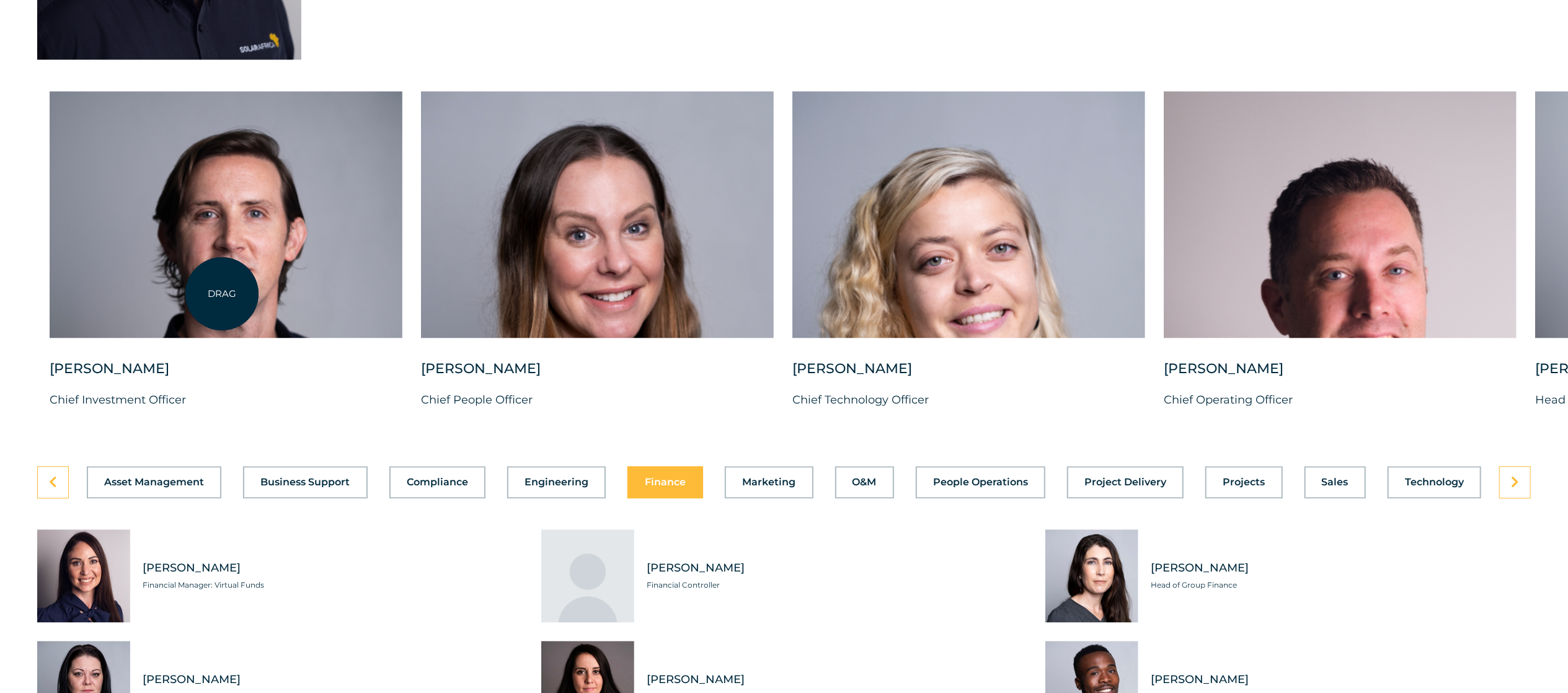 click at bounding box center [226, 214] 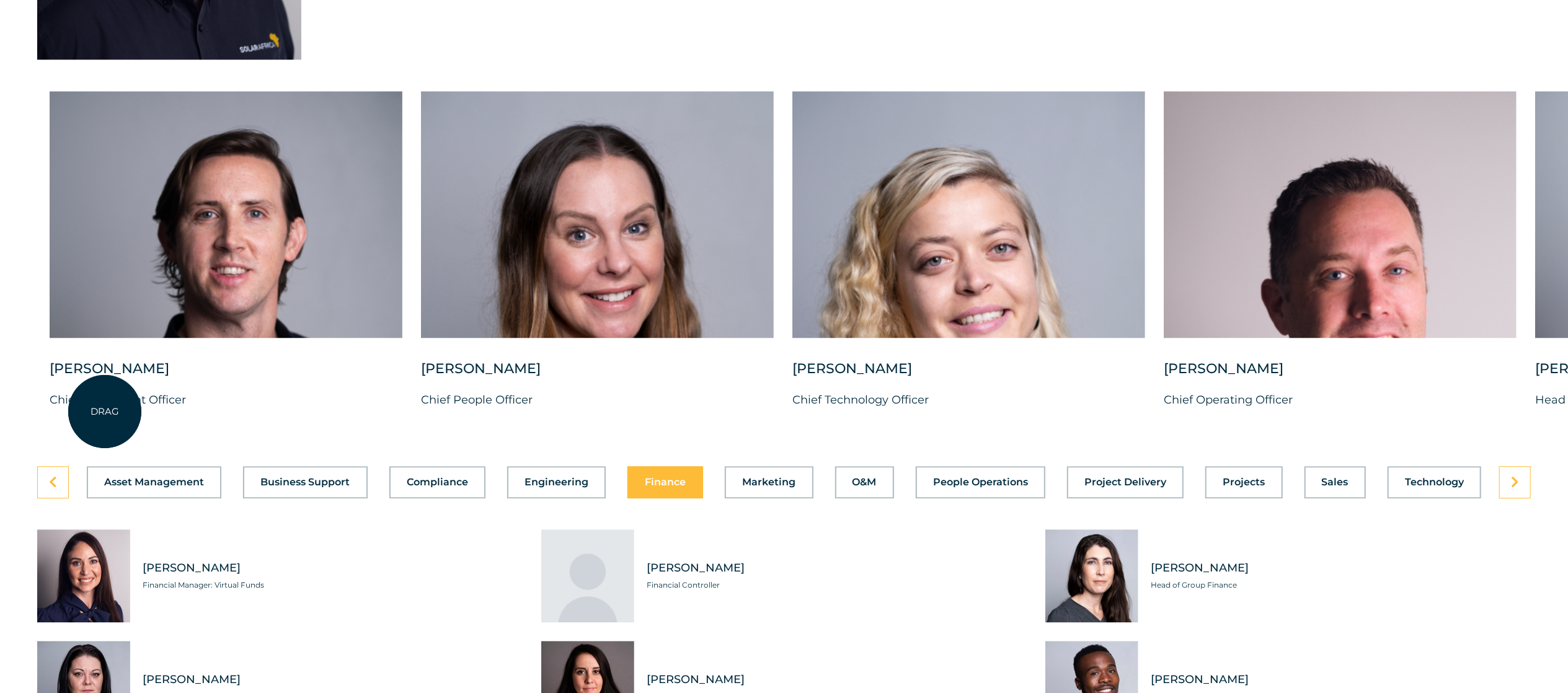 click on "[PERSON_NAME]" at bounding box center [226, 375] 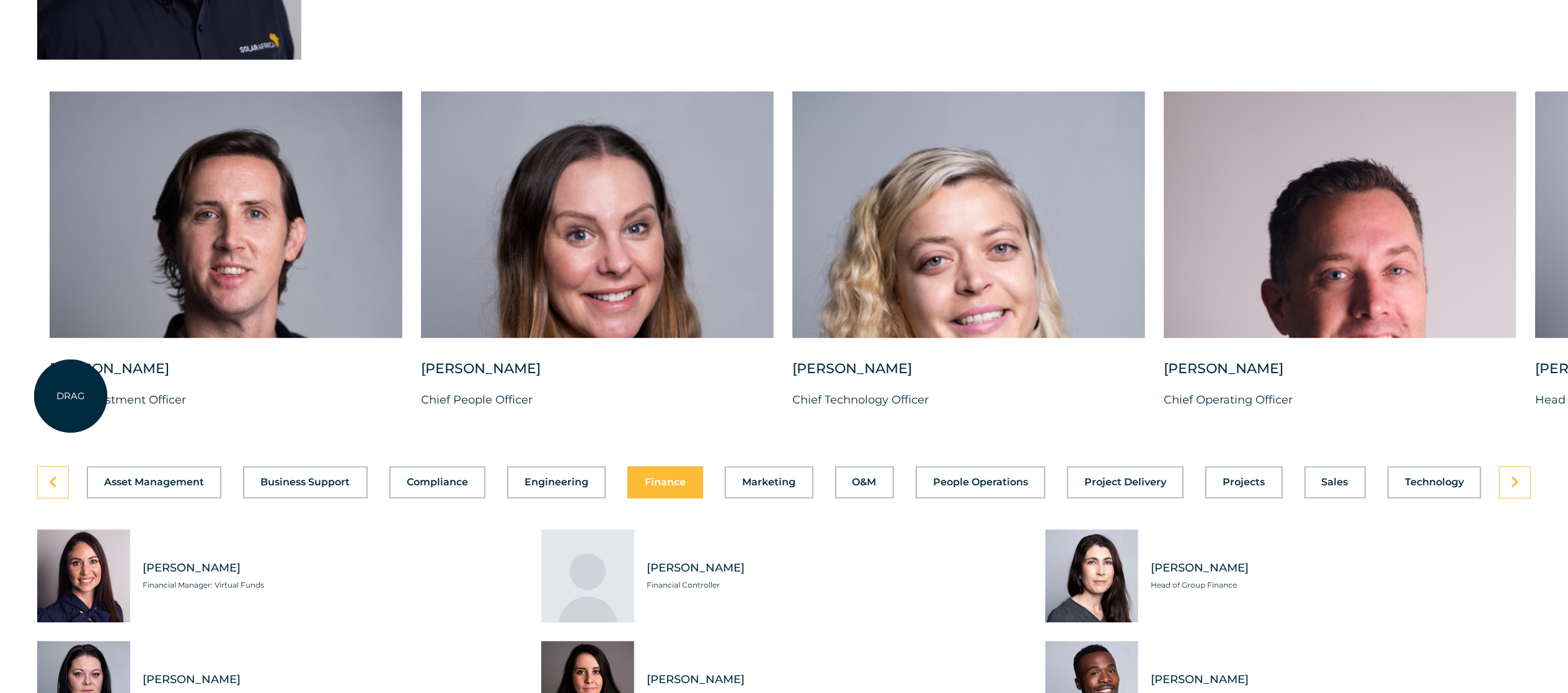 click on "[PERSON_NAME]" at bounding box center (226, 375) 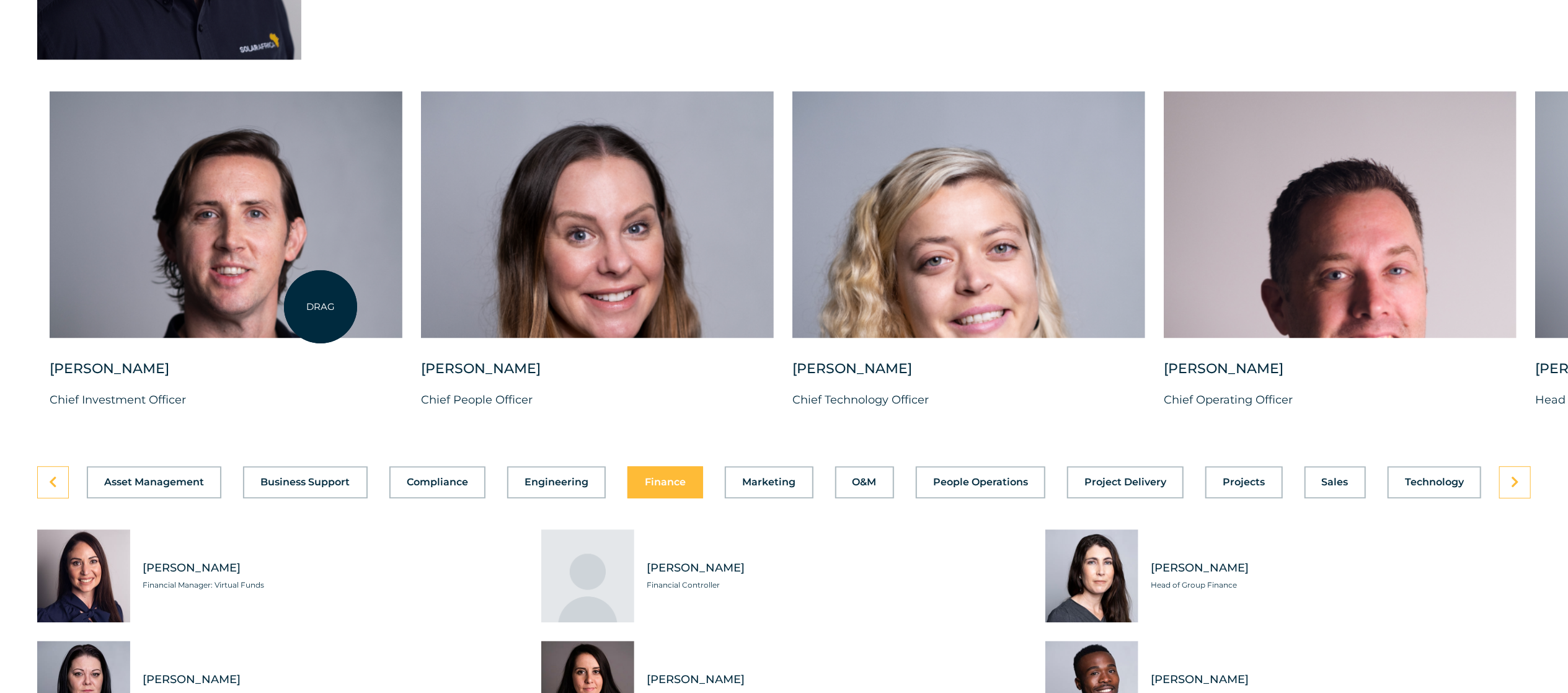 drag, startPoint x: 300, startPoint y: 350, endPoint x: 327, endPoint y: 317, distance: 42.638011 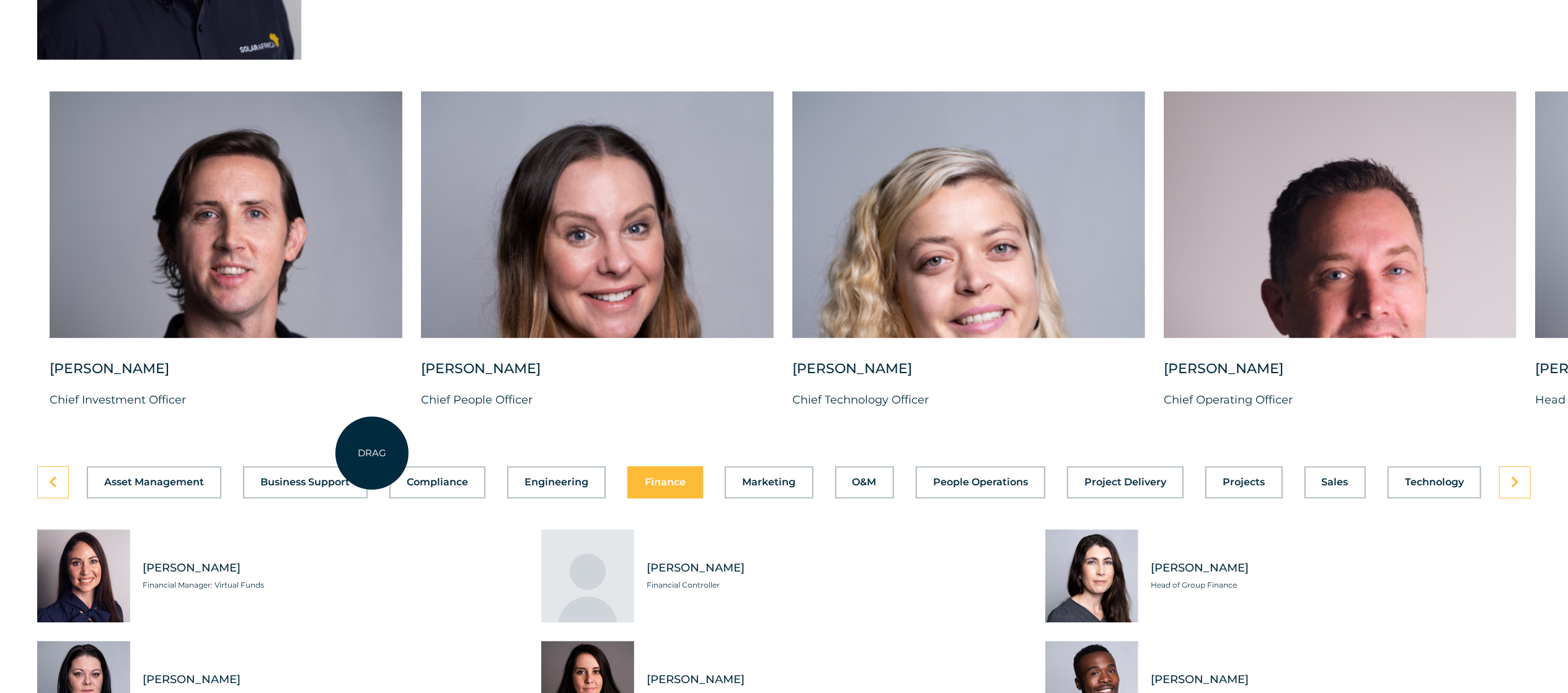 drag, startPoint x: 372, startPoint y: 453, endPoint x: 424, endPoint y: 391, distance: 80.9197 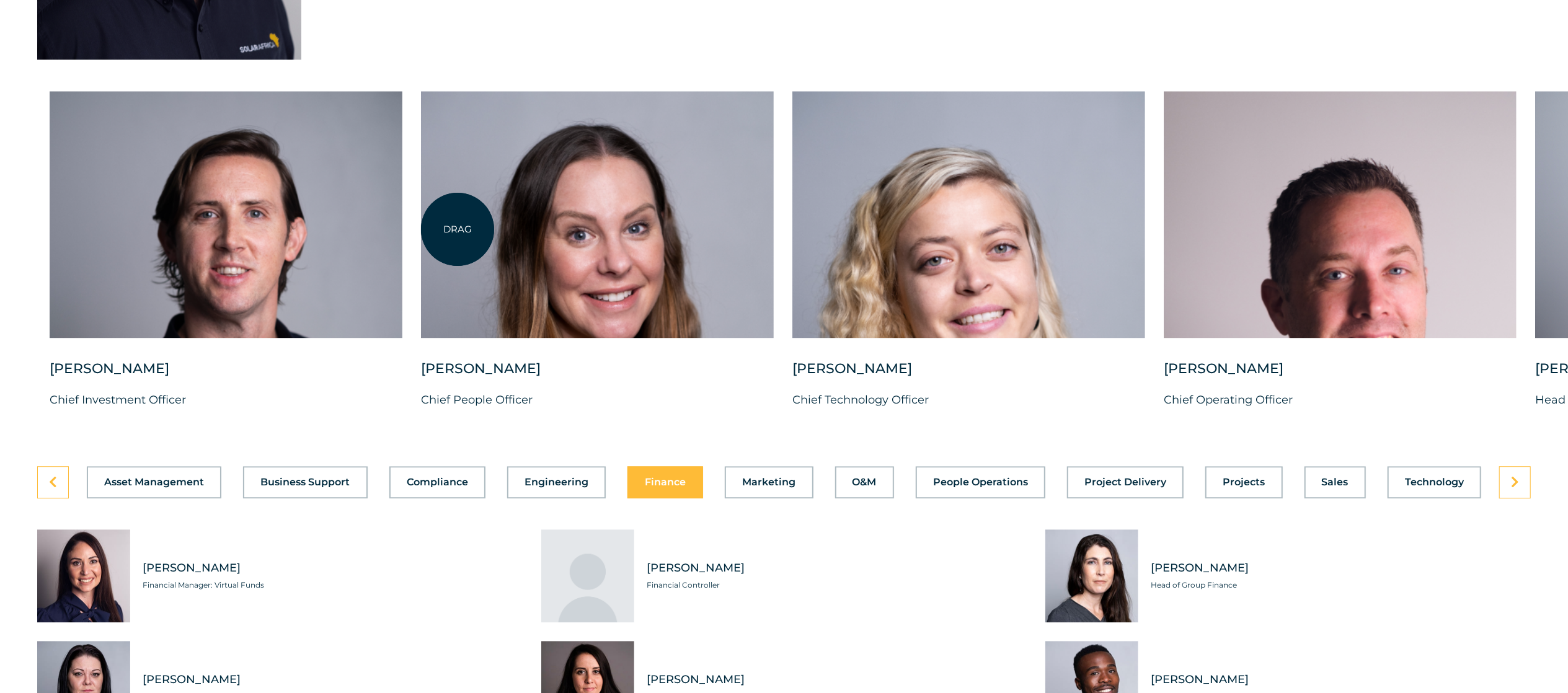 drag, startPoint x: 450, startPoint y: 260, endPoint x: 469, endPoint y: 176, distance: 86.12201 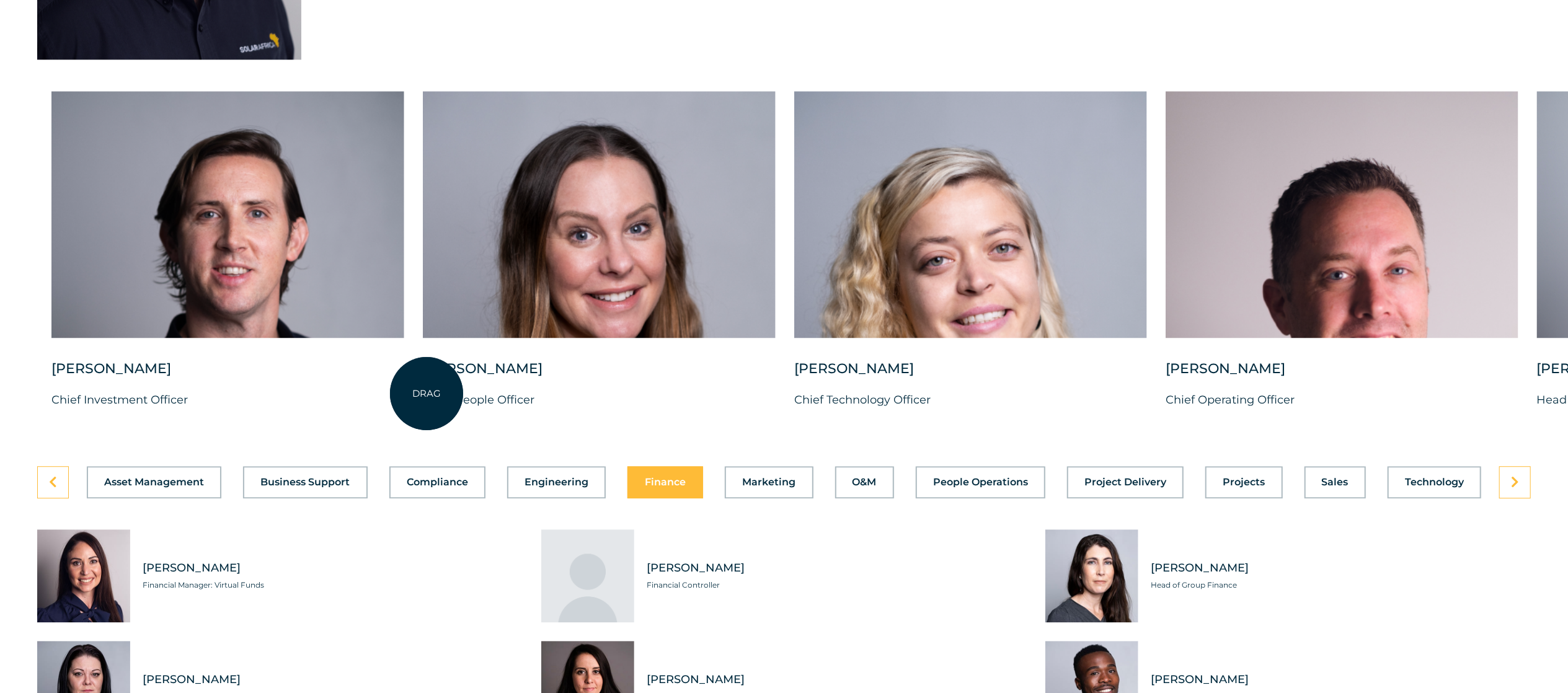 drag, startPoint x: 418, startPoint y: 166, endPoint x: 436, endPoint y: 337, distance: 171.9448 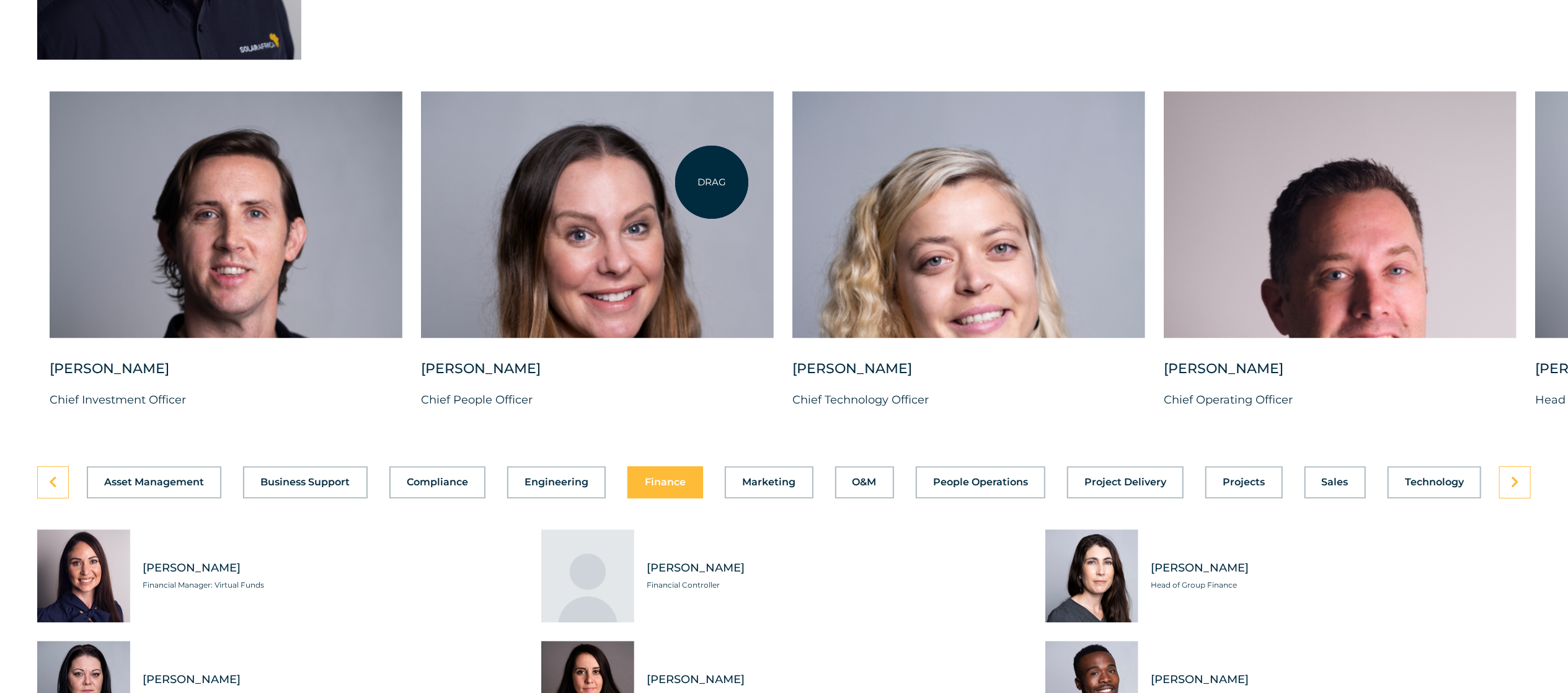 click at bounding box center (597, 214) 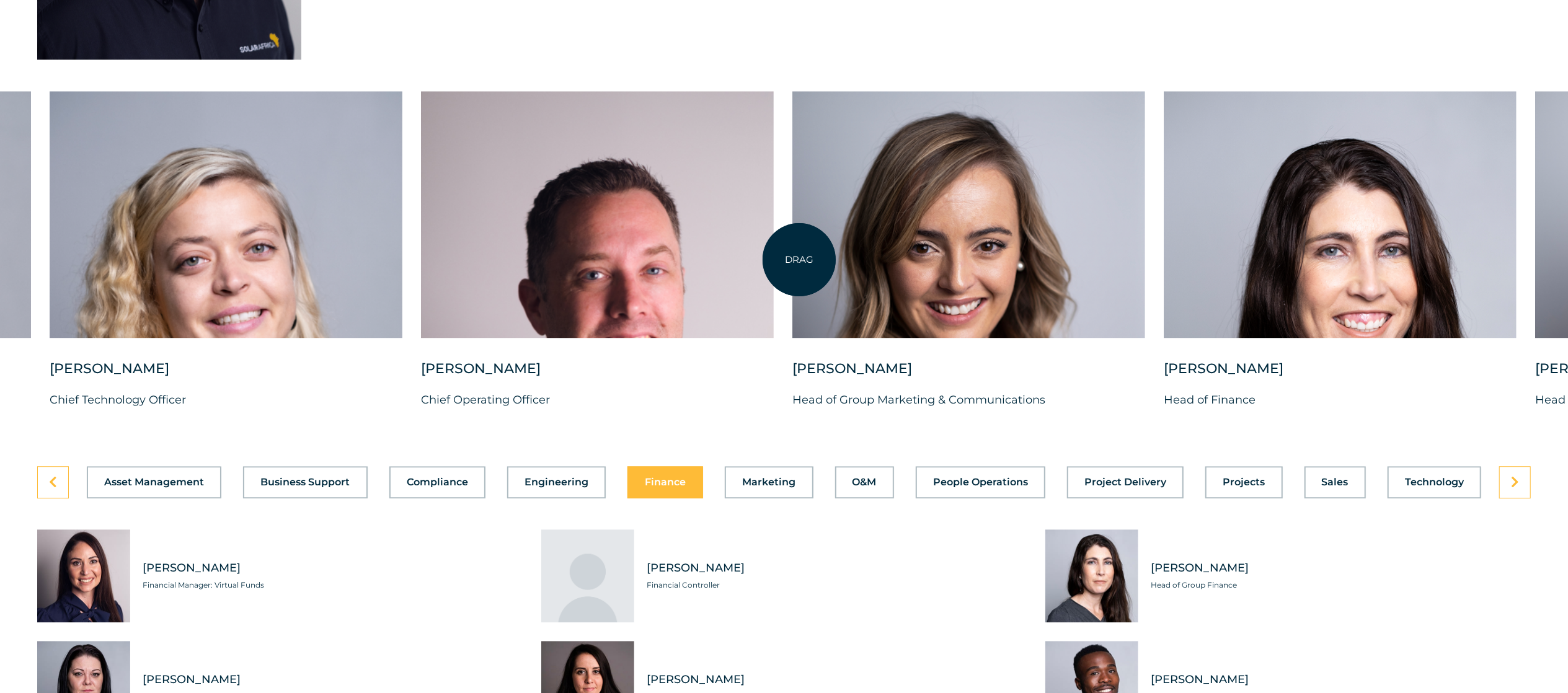 drag, startPoint x: 680, startPoint y: 260, endPoint x: 317, endPoint y: 296, distance: 364.7808 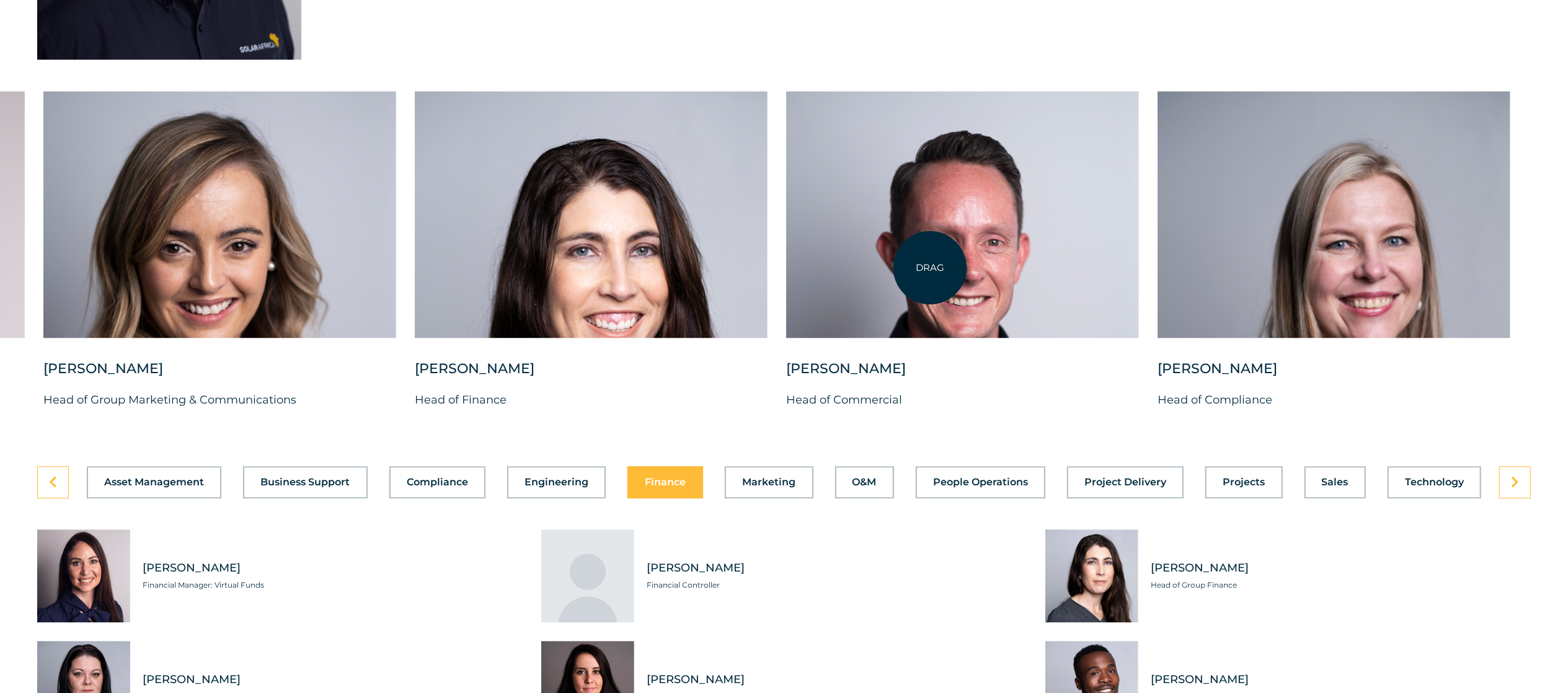 drag, startPoint x: 930, startPoint y: 268, endPoint x: 216, endPoint y: 269, distance: 714.0007 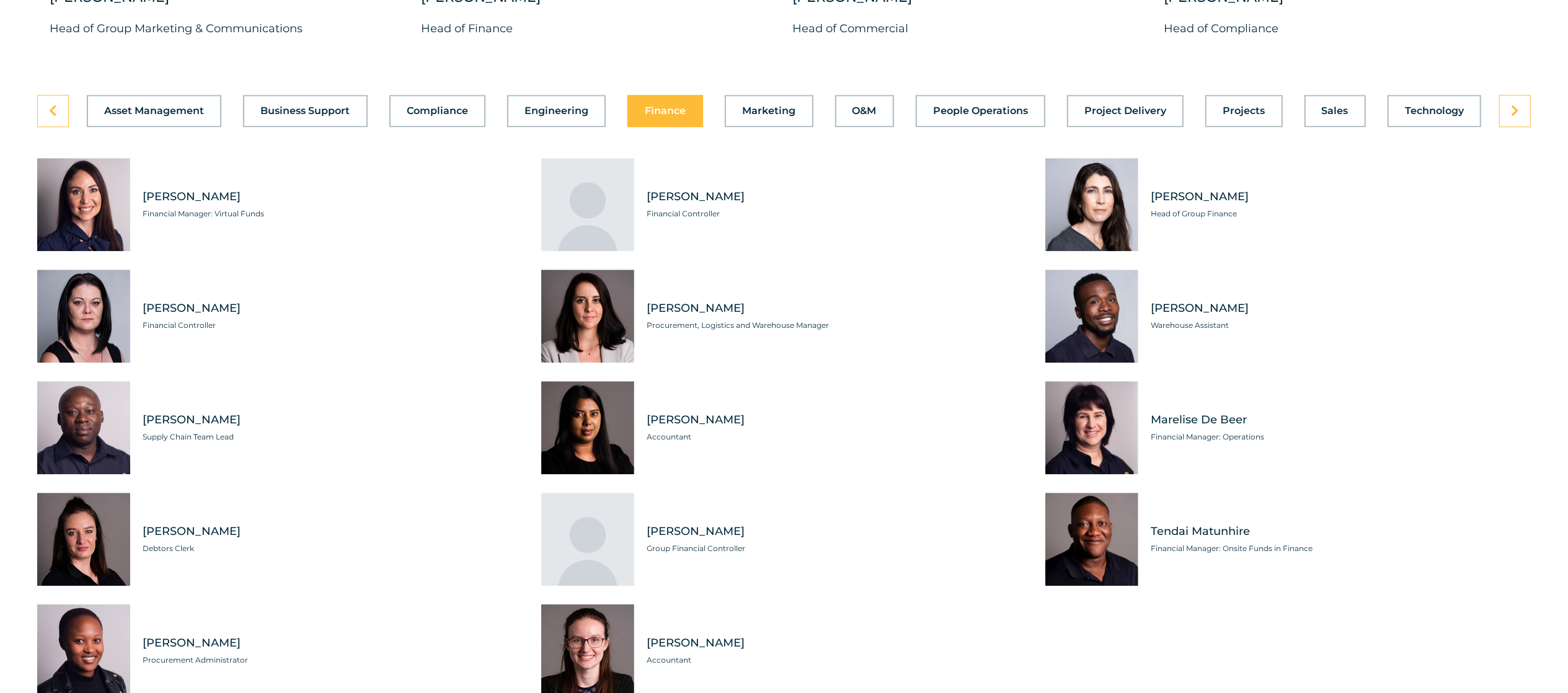 scroll, scrollTop: 3566, scrollLeft: 0, axis: vertical 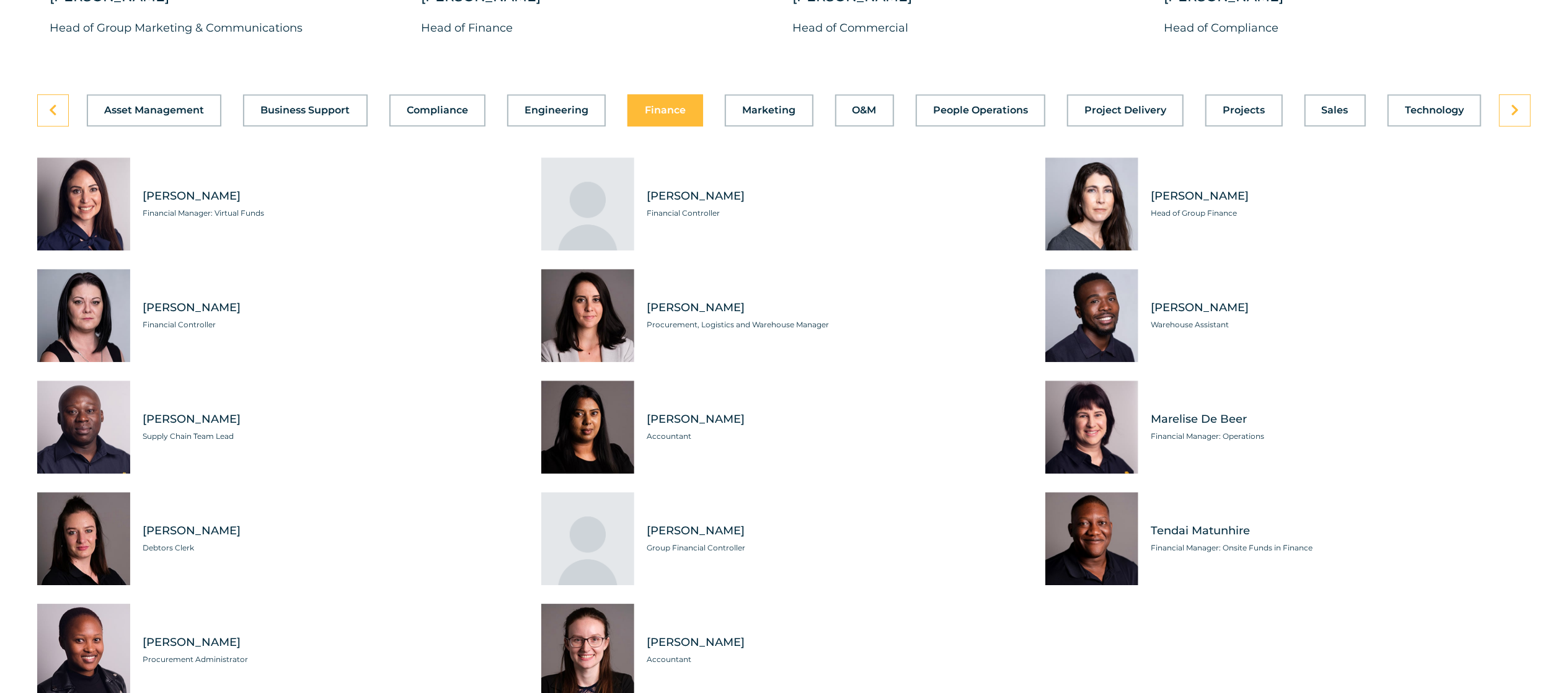 drag, startPoint x: 660, startPoint y: 218, endPoint x: 737, endPoint y: 231, distance: 78.089692 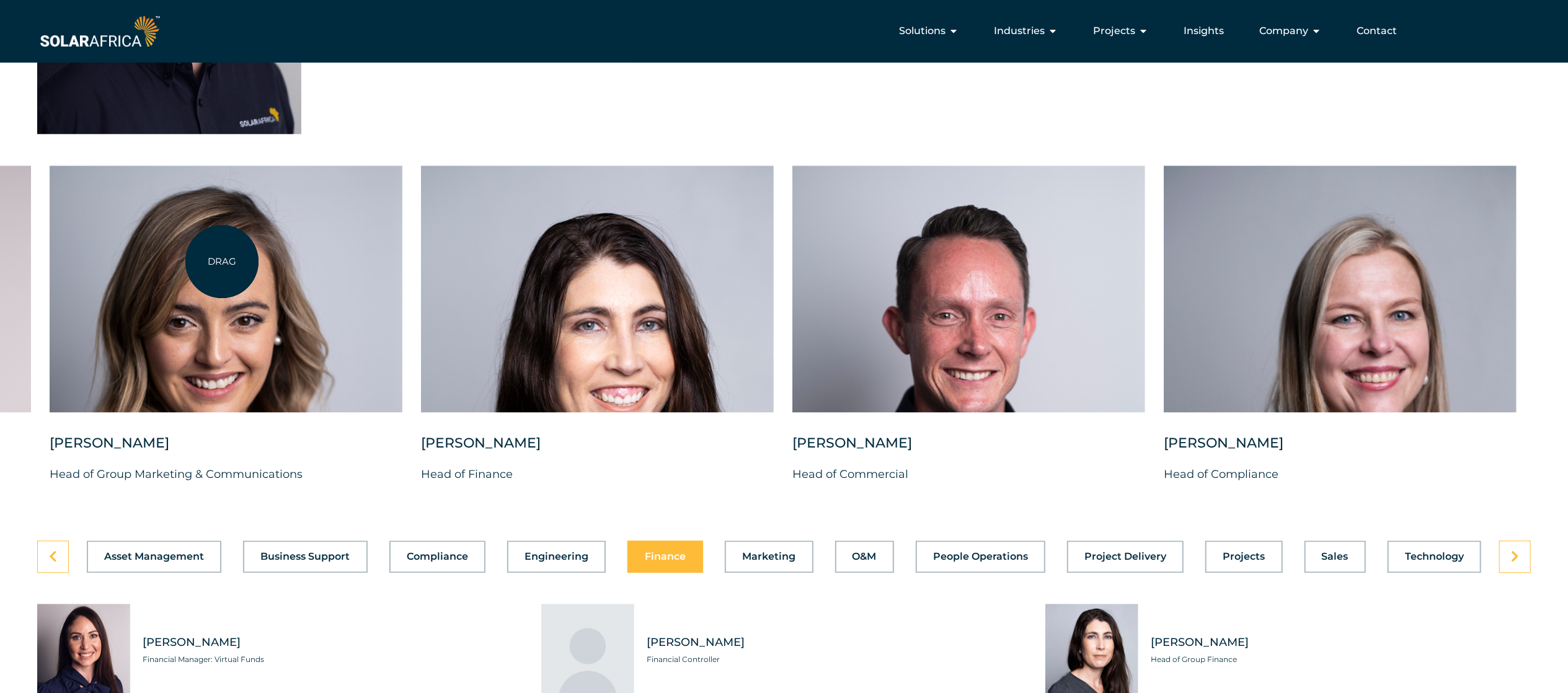 scroll, scrollTop: 3070, scrollLeft: 0, axis: vertical 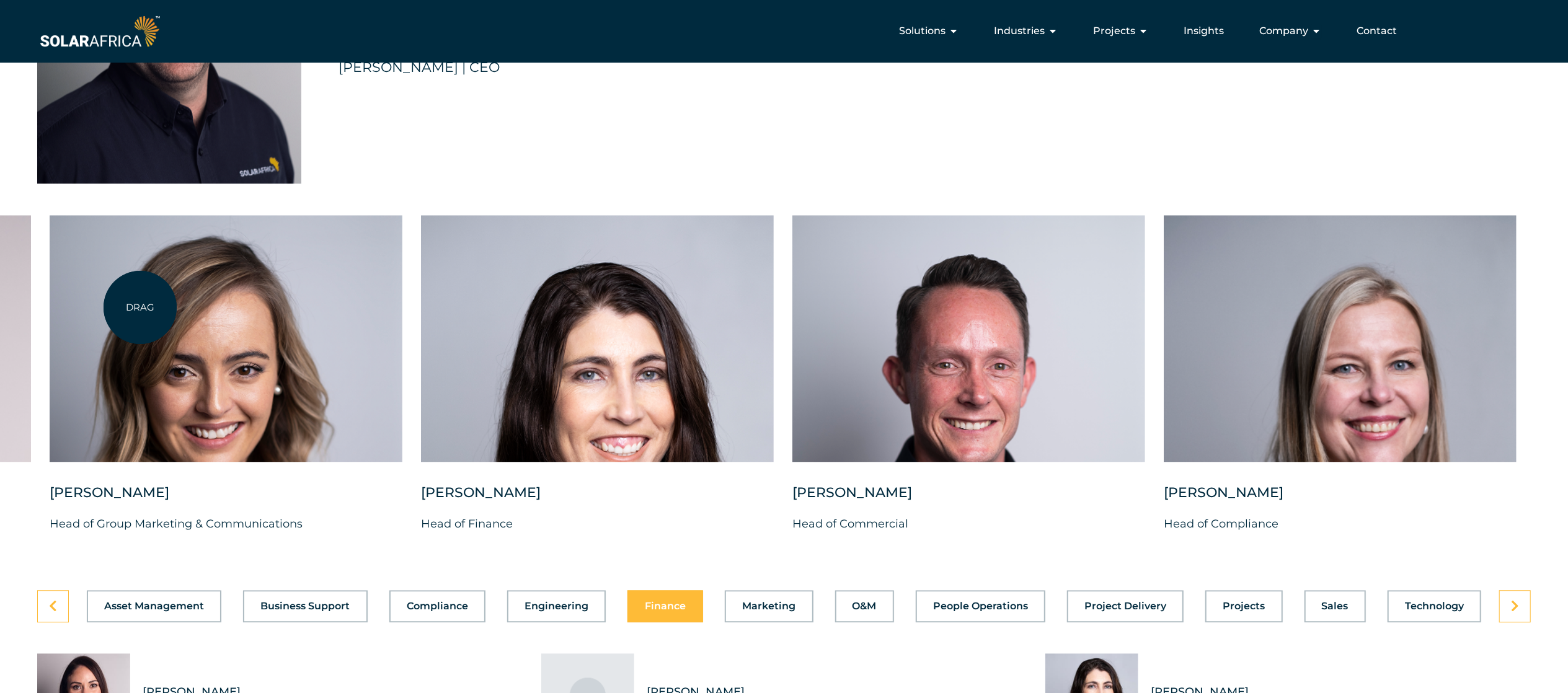 drag, startPoint x: 866, startPoint y: 333, endPoint x: 1094, endPoint y: 319, distance: 228.4294 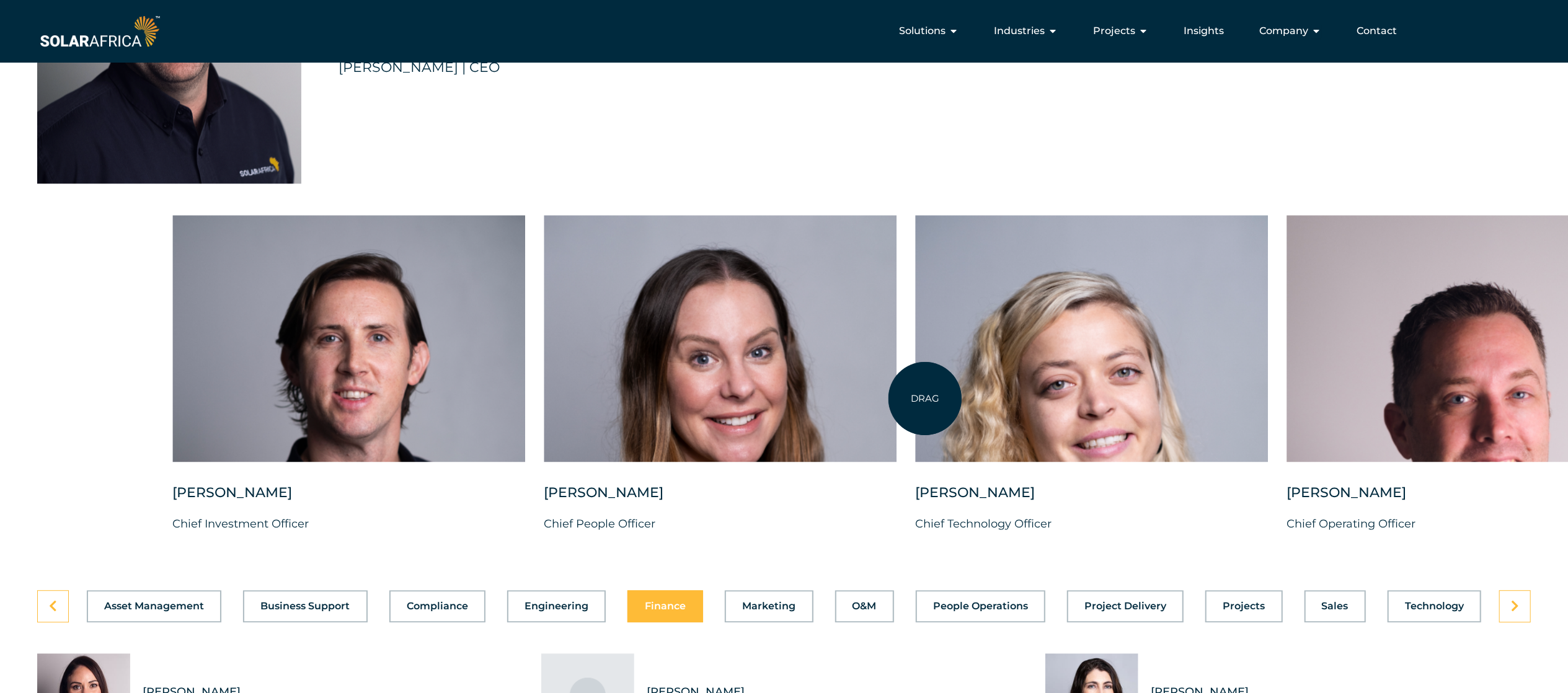 drag, startPoint x: 925, startPoint y: 399, endPoint x: 937, endPoint y: 394, distance: 13 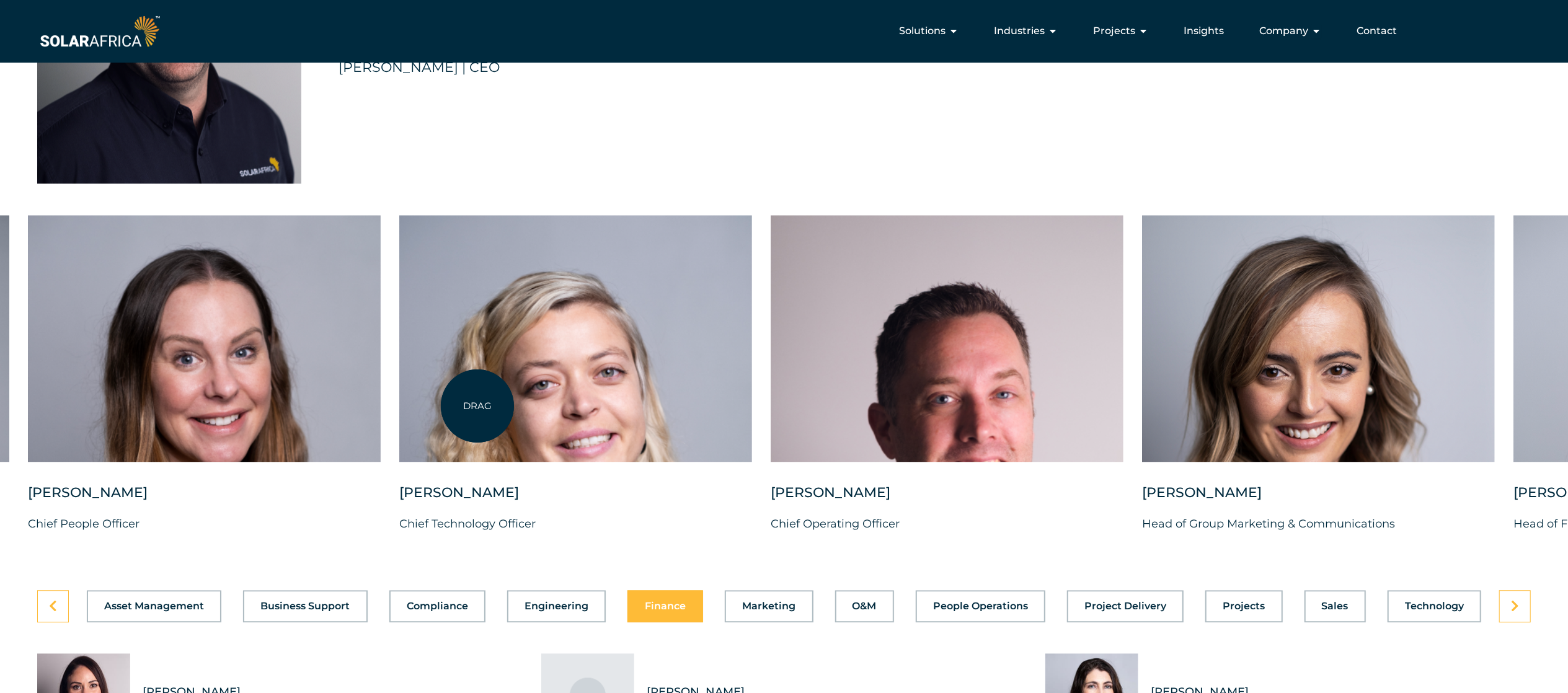 drag, startPoint x: 815, startPoint y: 406, endPoint x: 477, endPoint y: 406, distance: 338 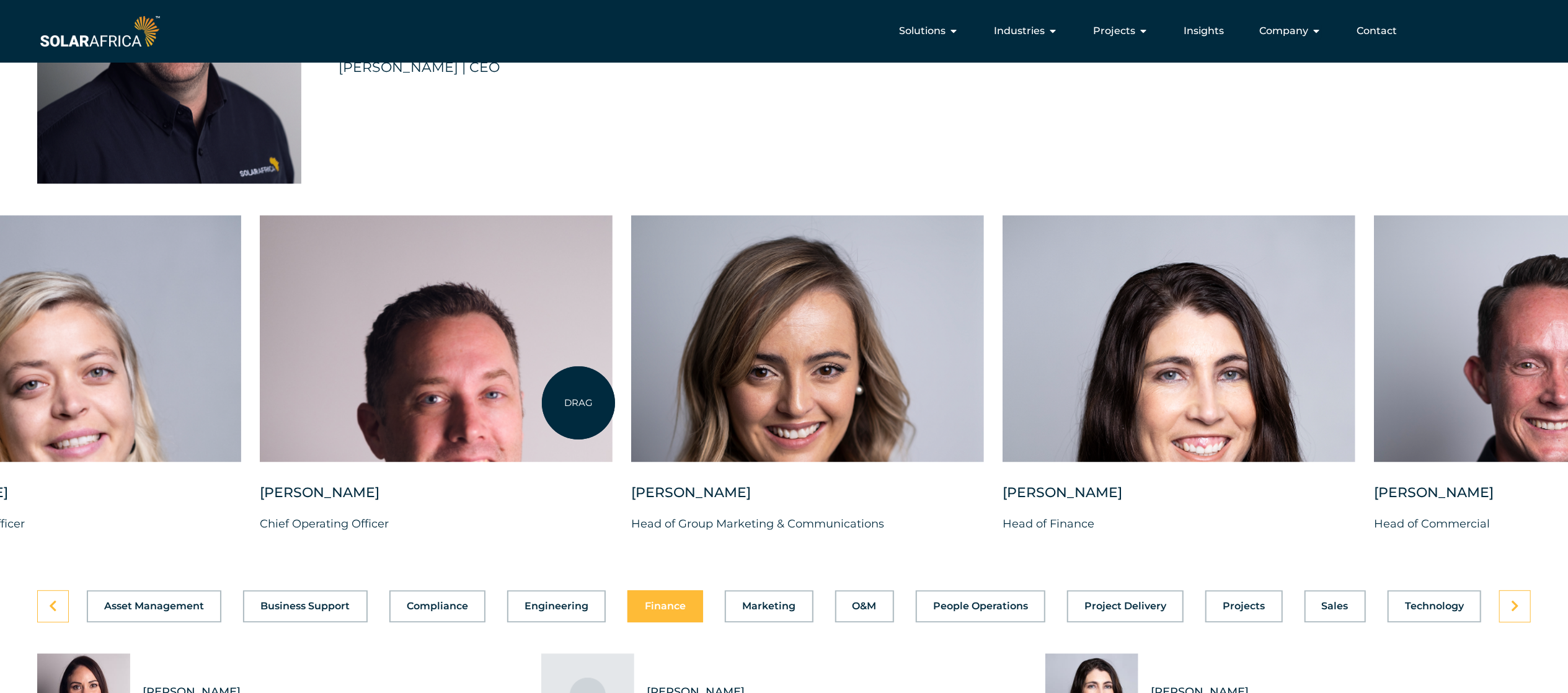 drag, startPoint x: 689, startPoint y: 400, endPoint x: 345, endPoint y: 391, distance: 344.11771 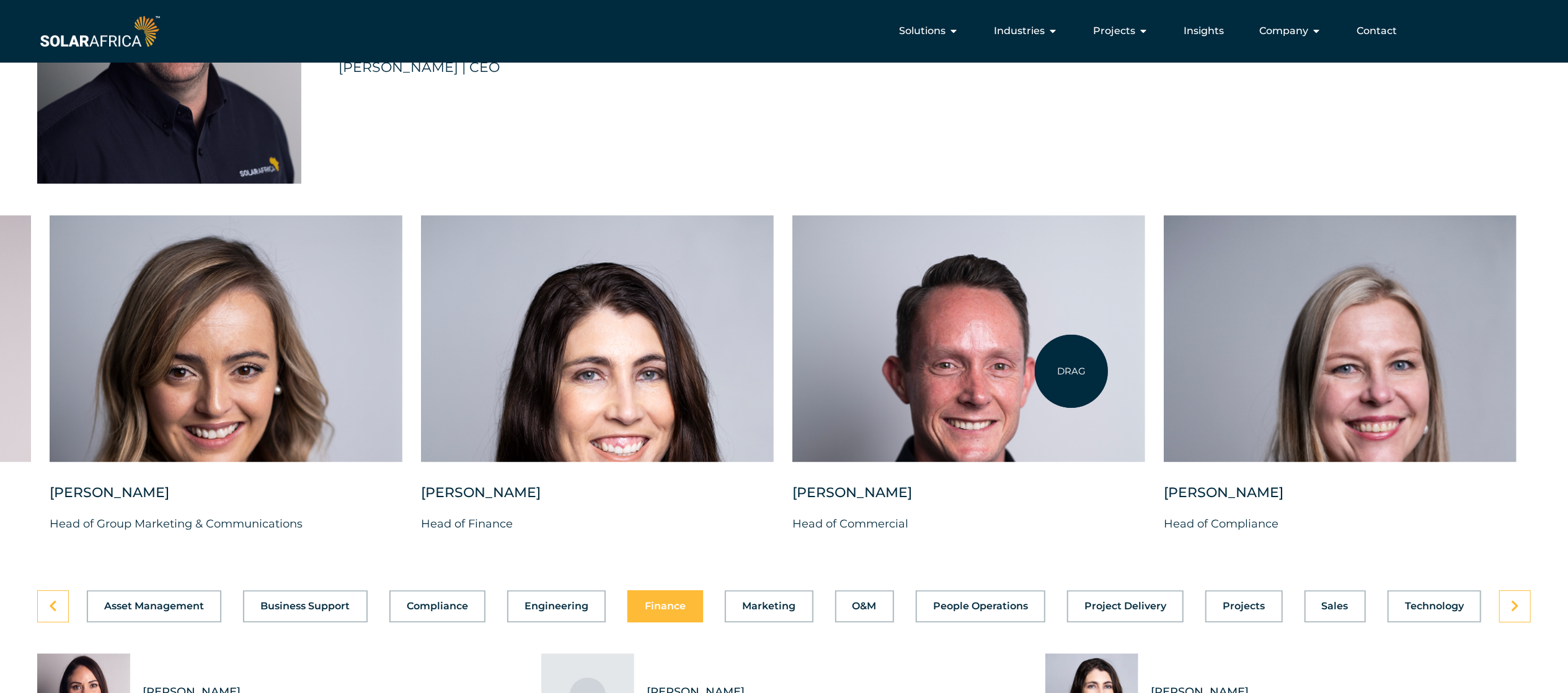 drag, startPoint x: 1071, startPoint y: 371, endPoint x: 643, endPoint y: 373, distance: 428.00467 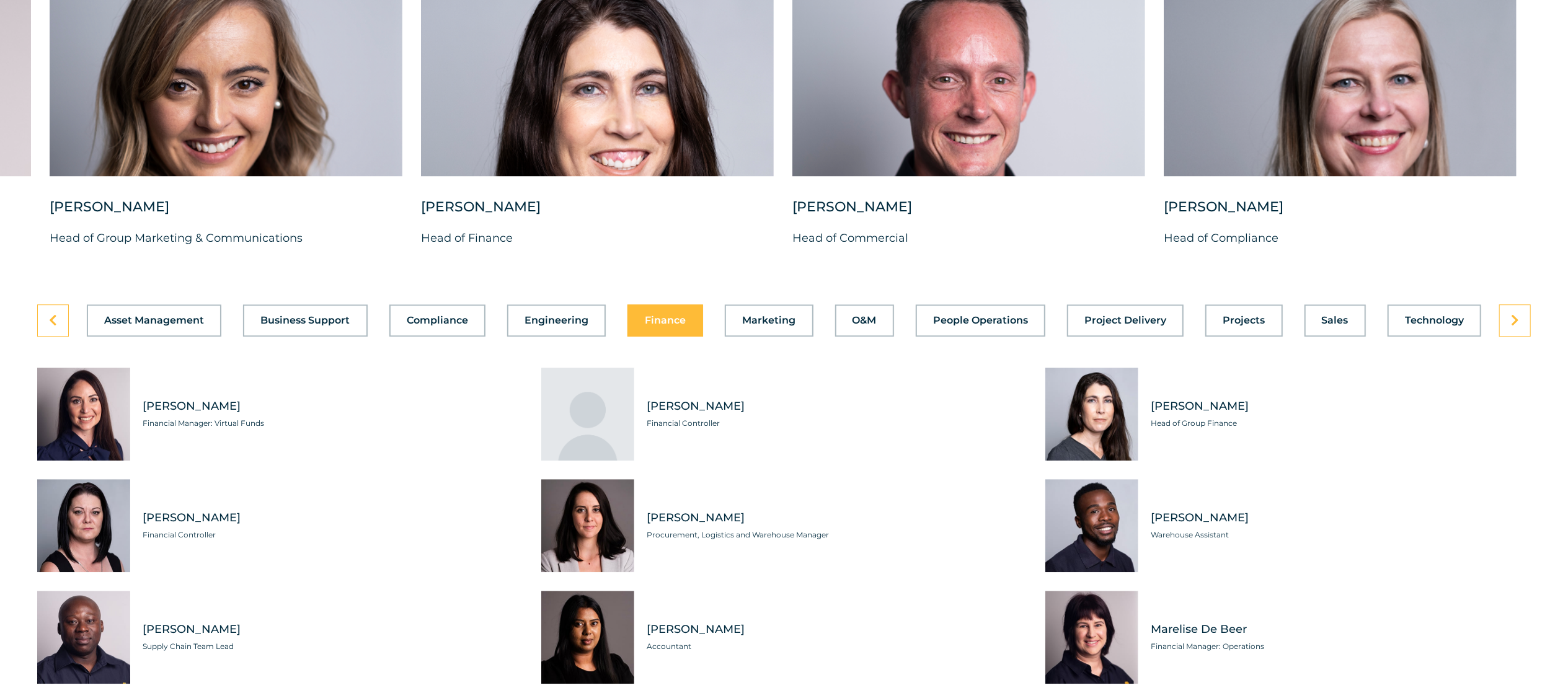 scroll, scrollTop: 3442, scrollLeft: 0, axis: vertical 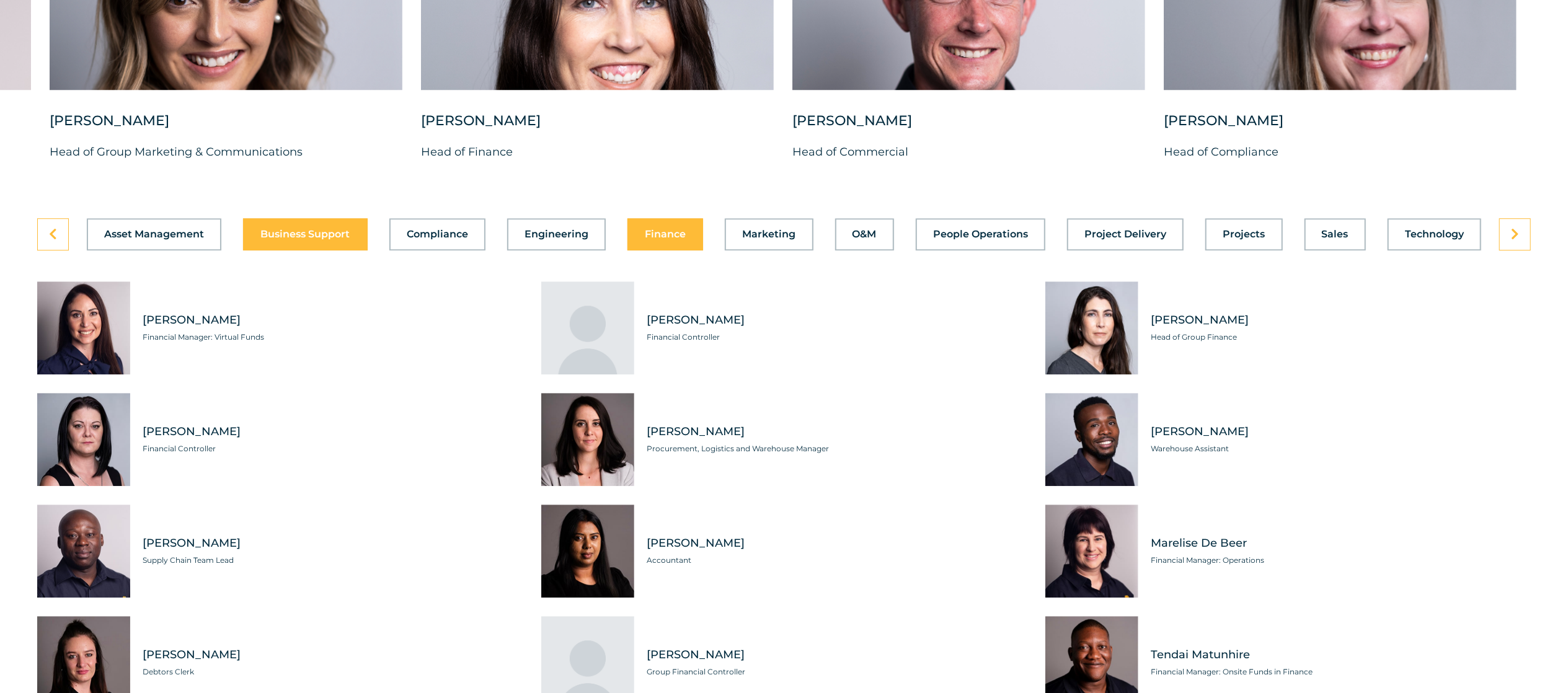 click on "Business Support" at bounding box center (305, 234) 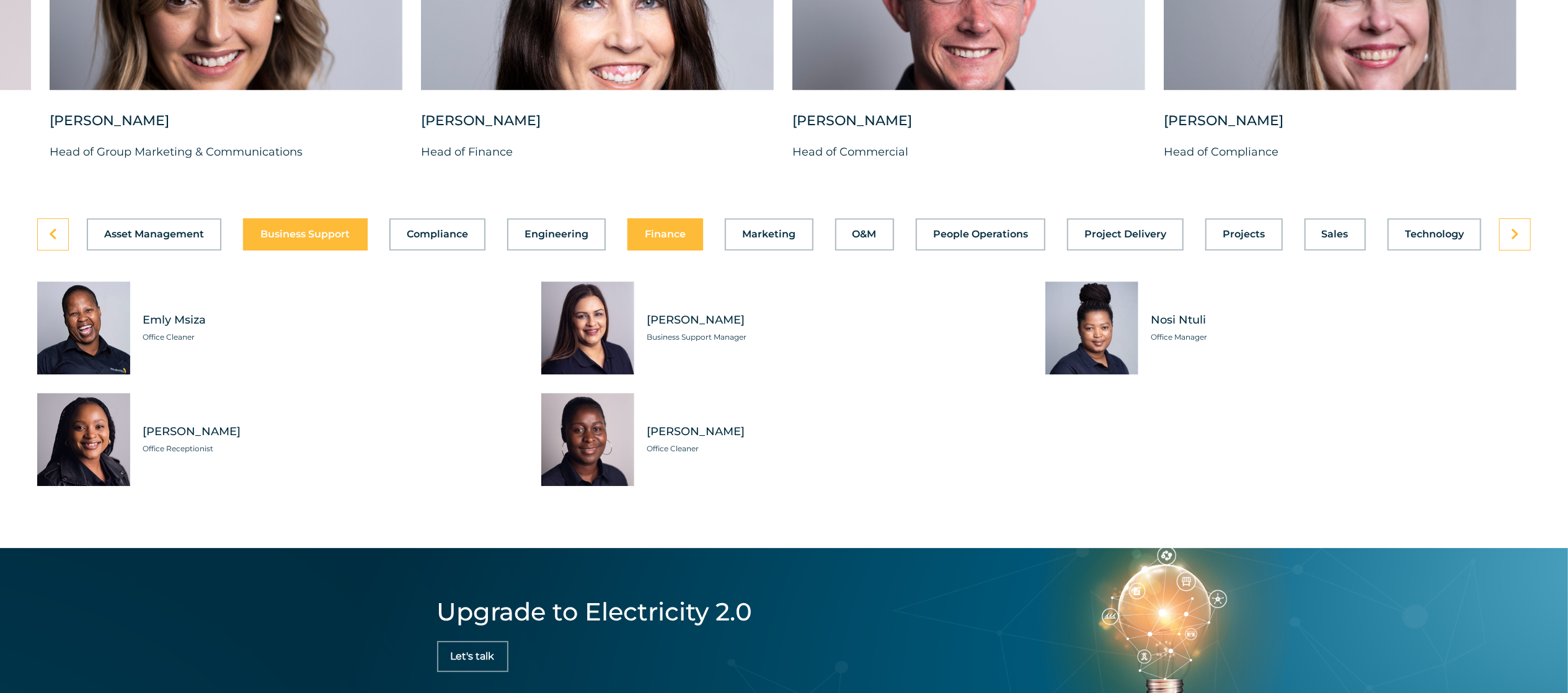 click on "Finance" at bounding box center (665, 234) 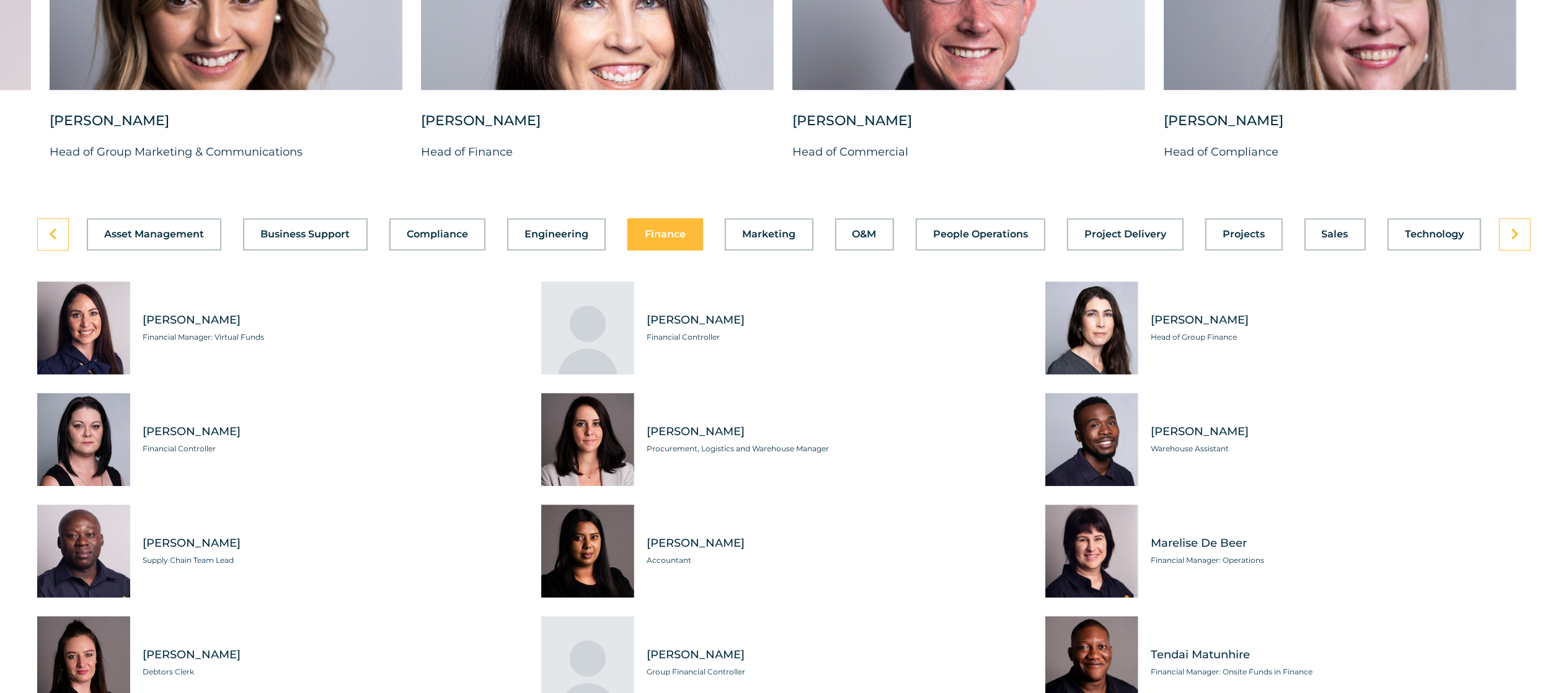 drag, startPoint x: 675, startPoint y: 341, endPoint x: 874, endPoint y: 343, distance: 199.01005 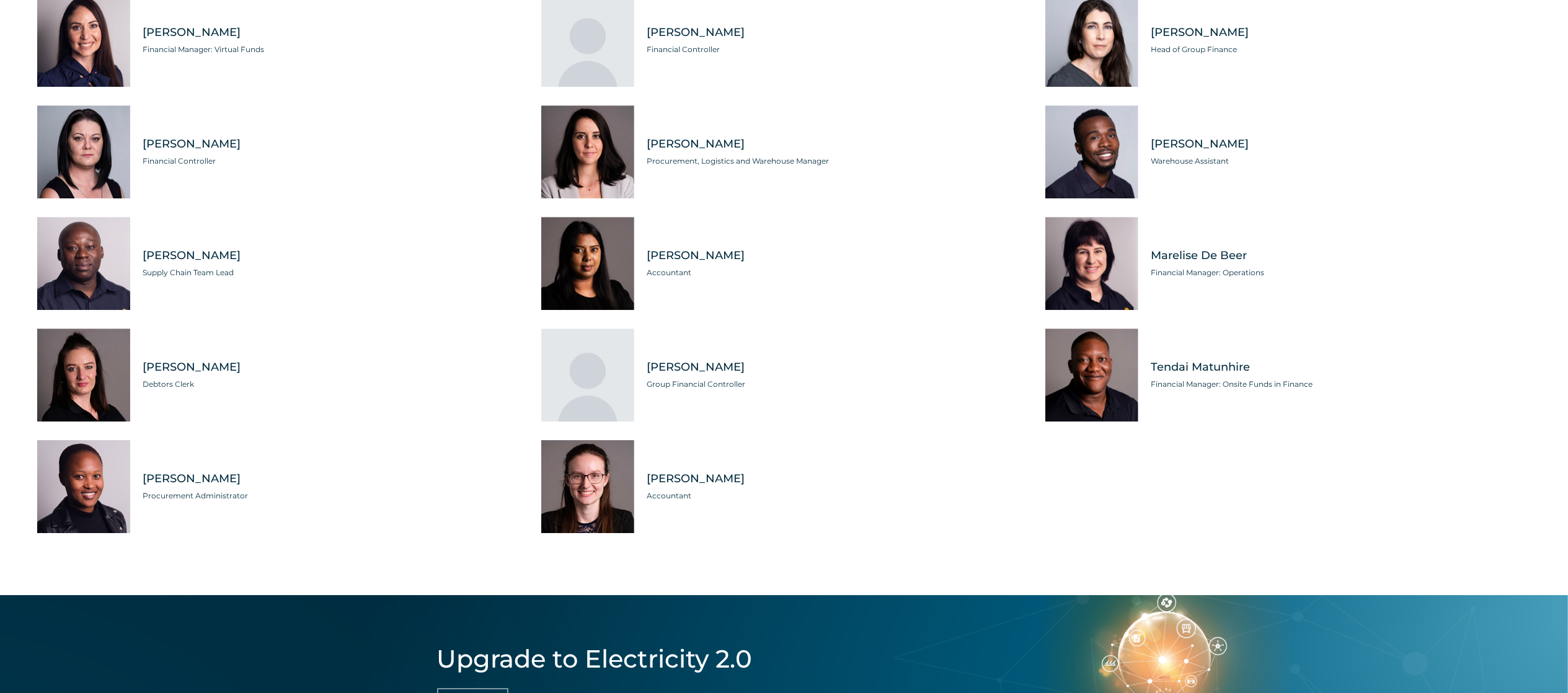 scroll, scrollTop: 3938, scrollLeft: 0, axis: vertical 